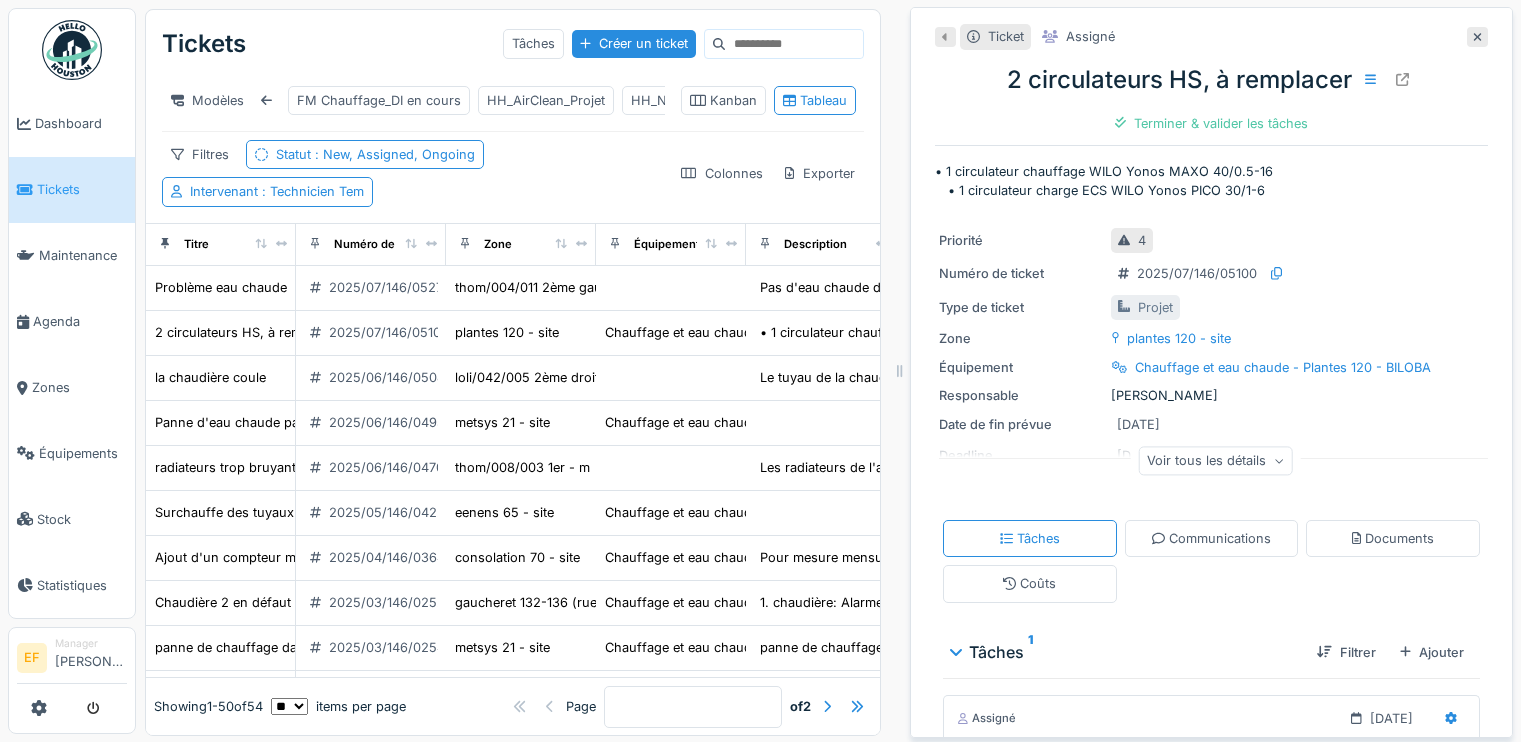 scroll, scrollTop: 0, scrollLeft: 0, axis: both 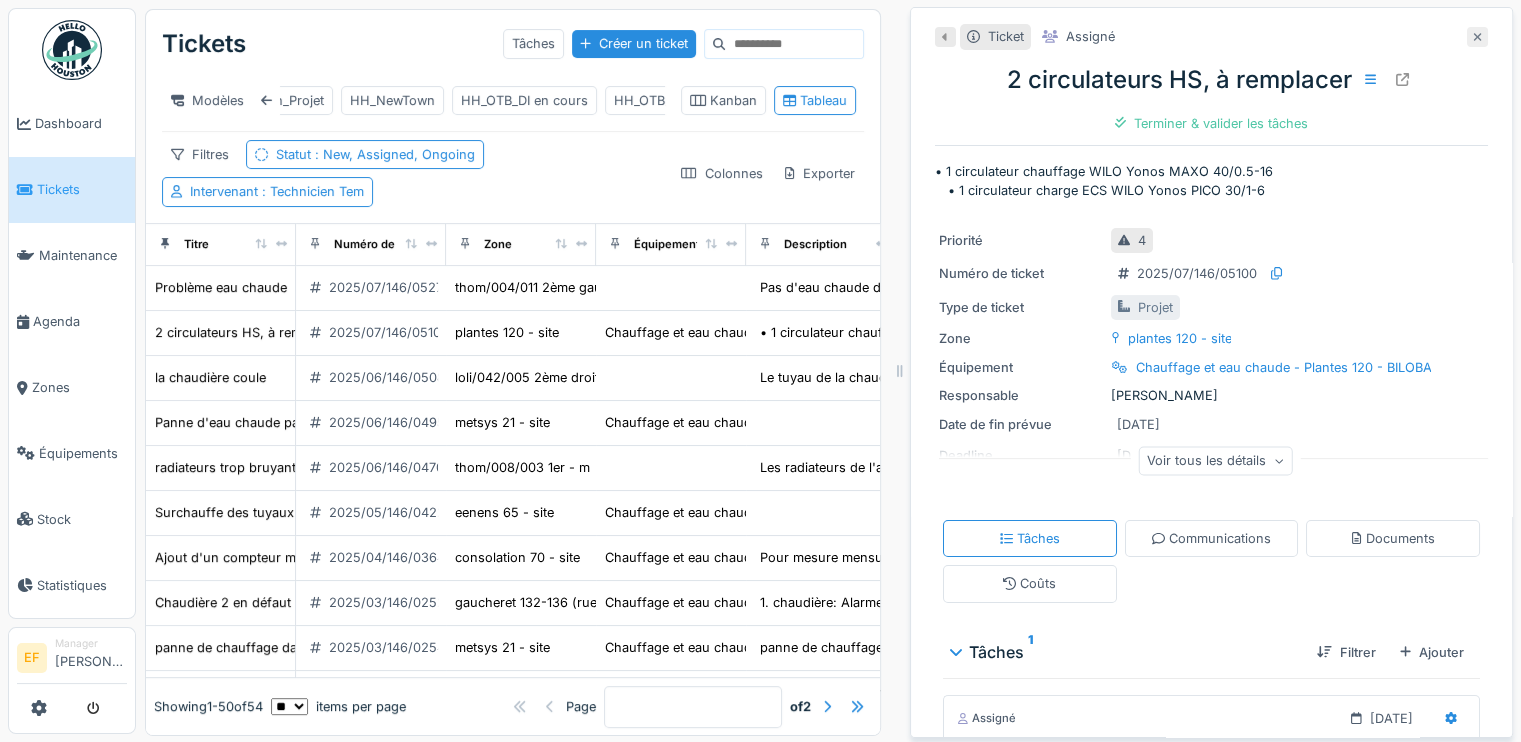 click at bounding box center (1477, 37) 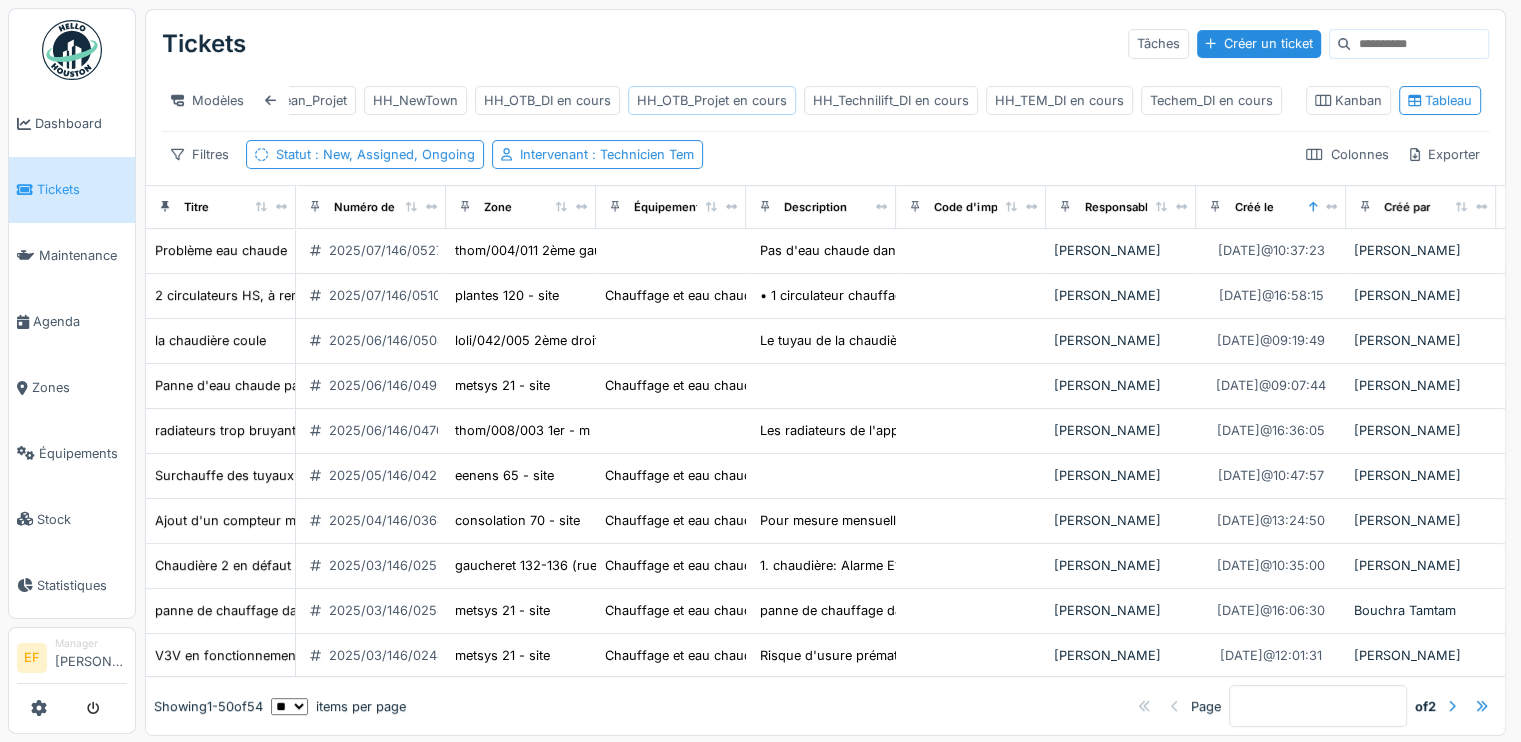 click on "HH_OTB_Projet en cours" at bounding box center (712, 100) 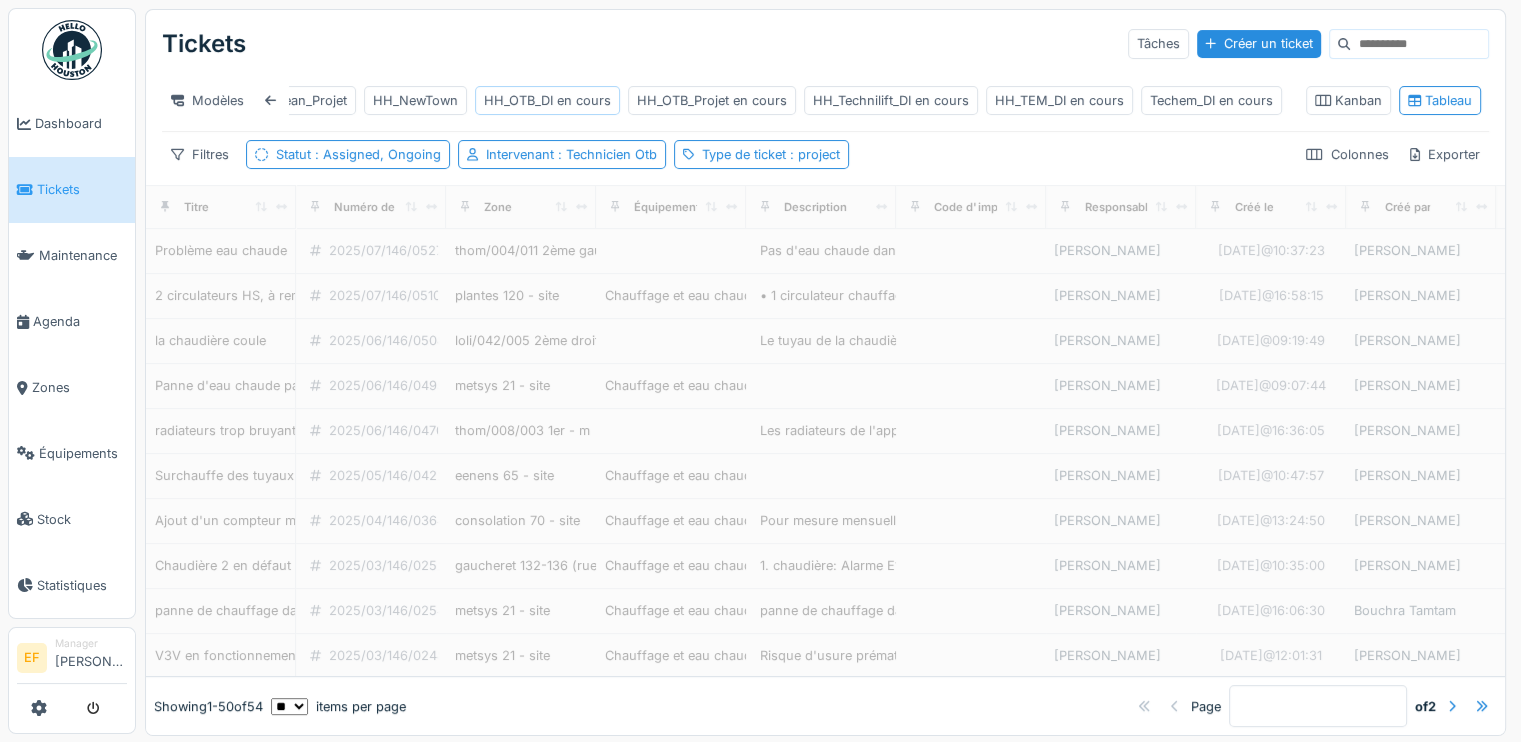 click on "HH_OTB_DI en cours" at bounding box center (547, 100) 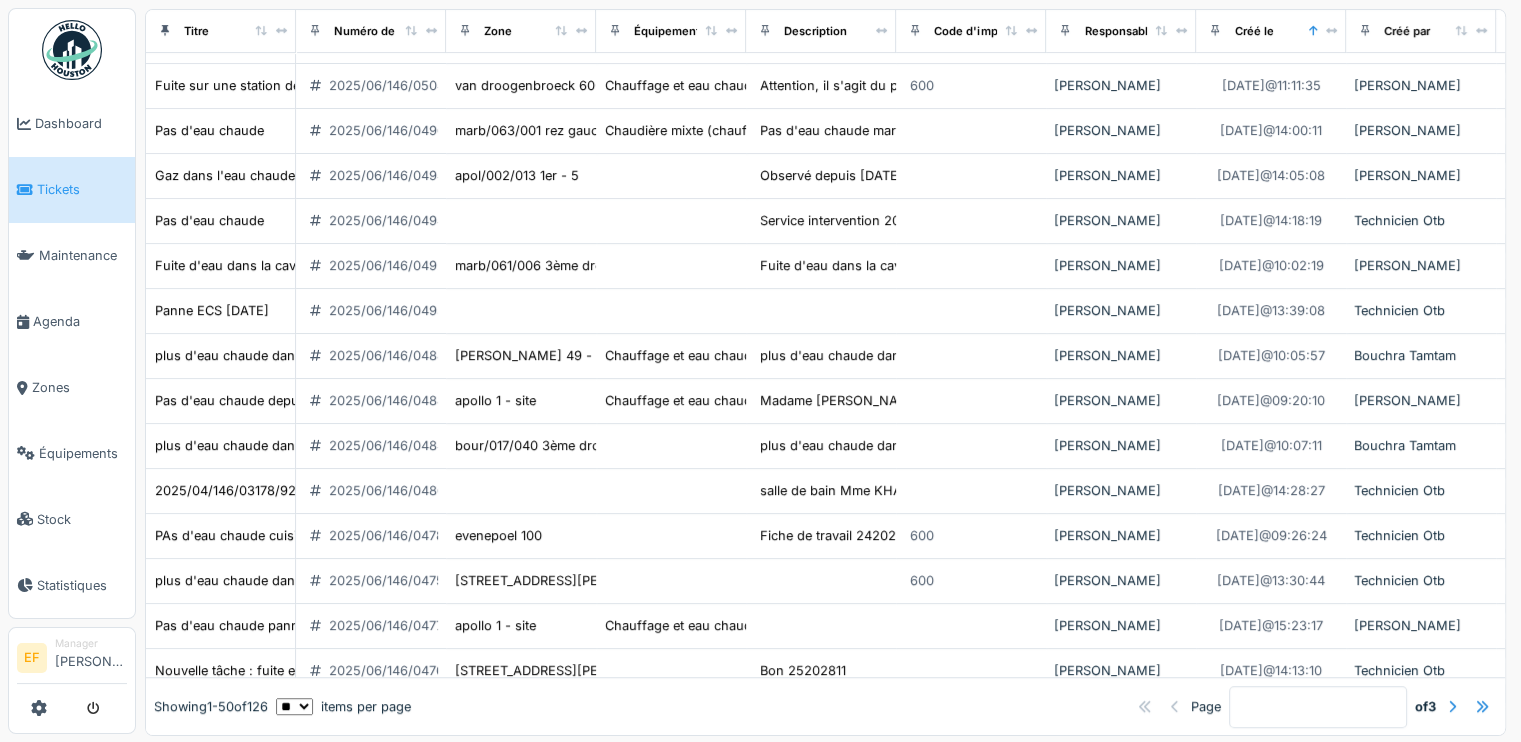 scroll, scrollTop: 0, scrollLeft: 0, axis: both 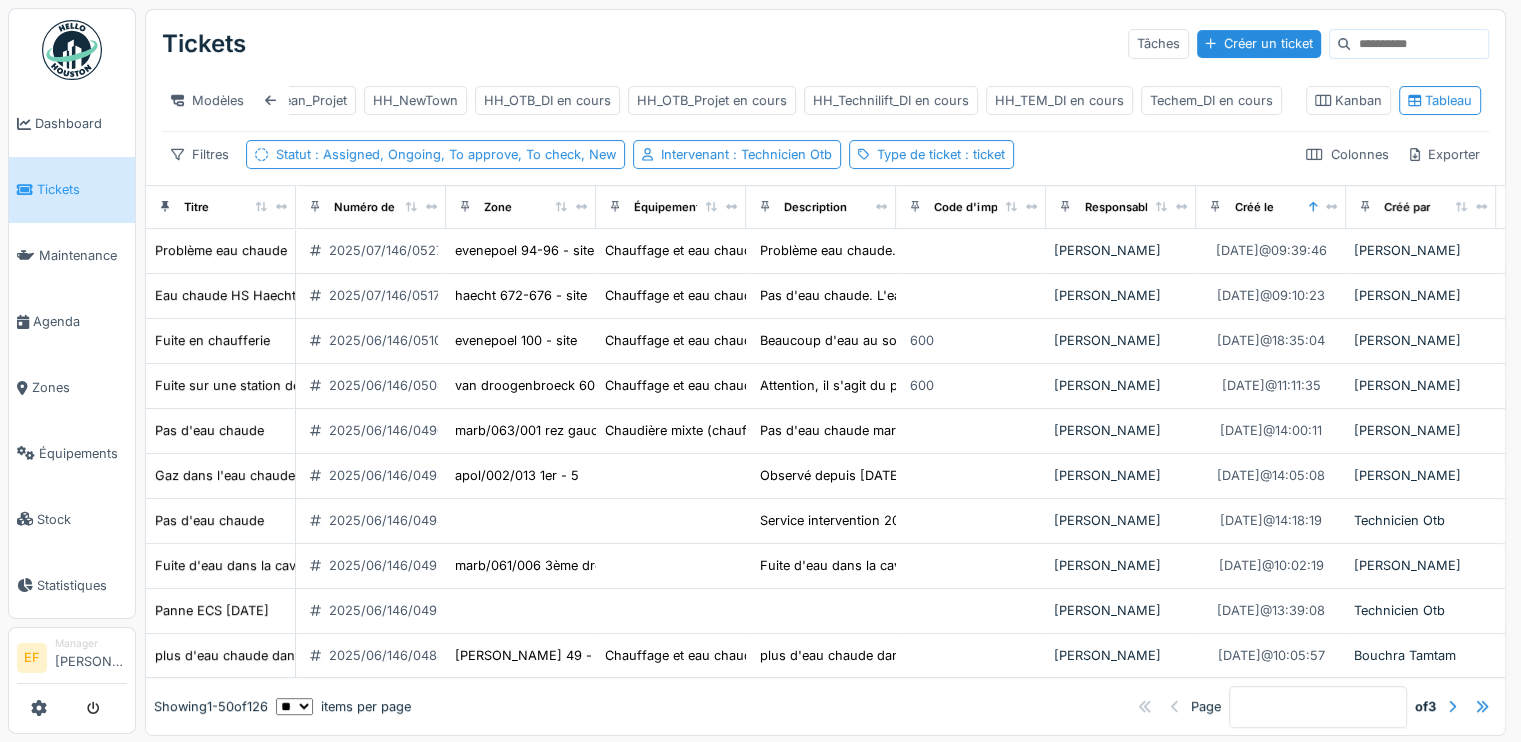 click on "Filtres Statut   :   Assigned, Ongoing, To approve, To check, New Intervenant   :   Technicien Otb Type de ticket   :   ticket Colonnes Exporter" at bounding box center [825, 154] 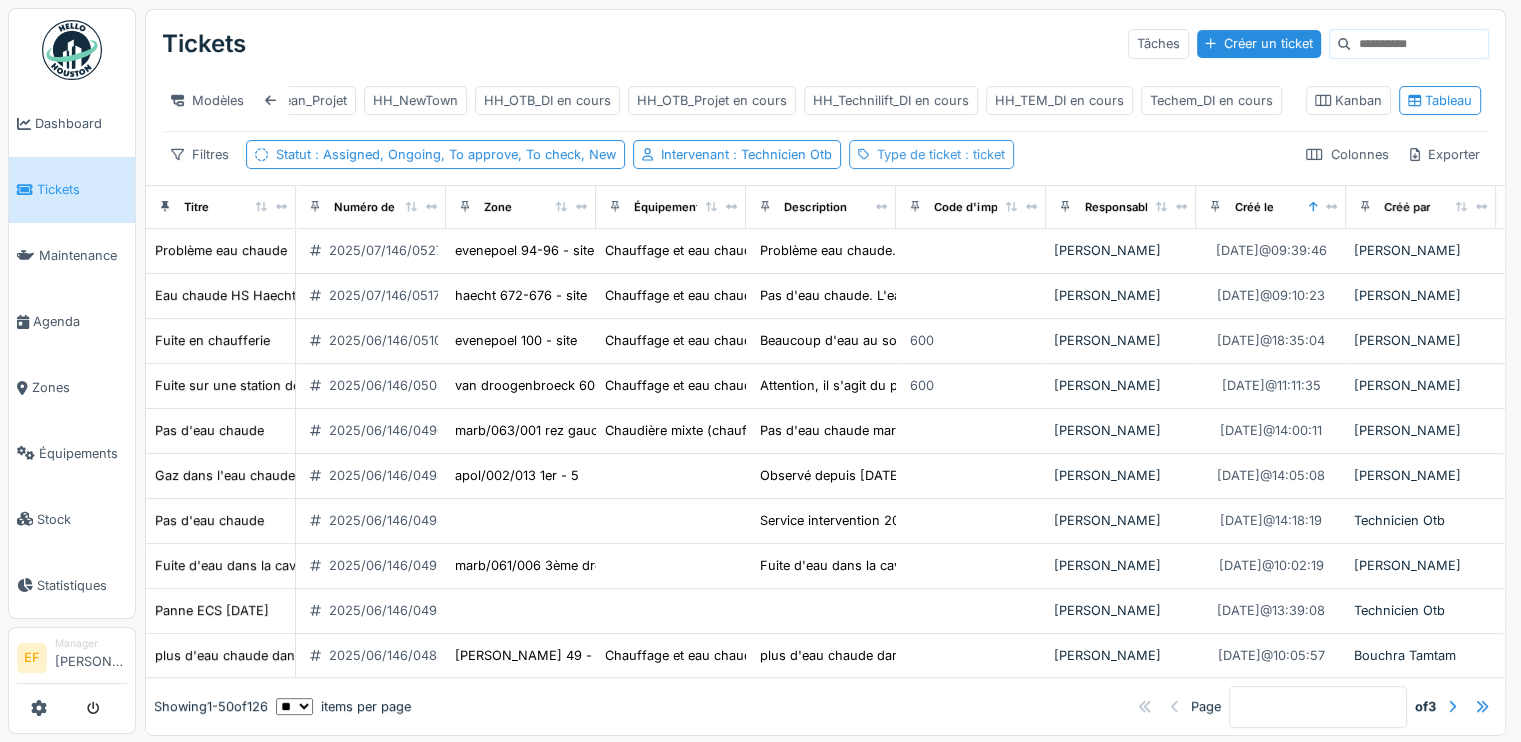 click on "Type de ticket   :   ticket" at bounding box center [941, 154] 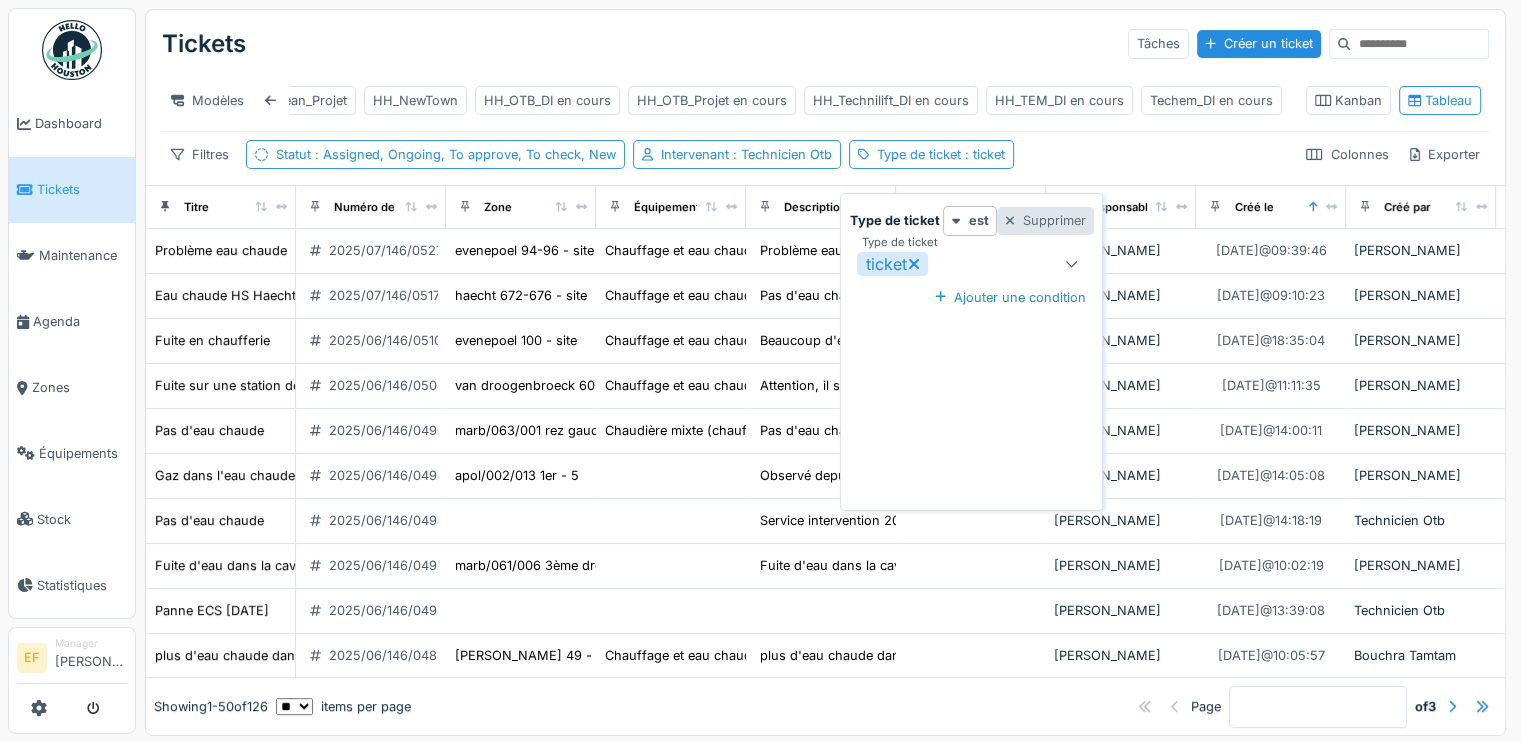 click on "Supprimer" at bounding box center (1045, 220) 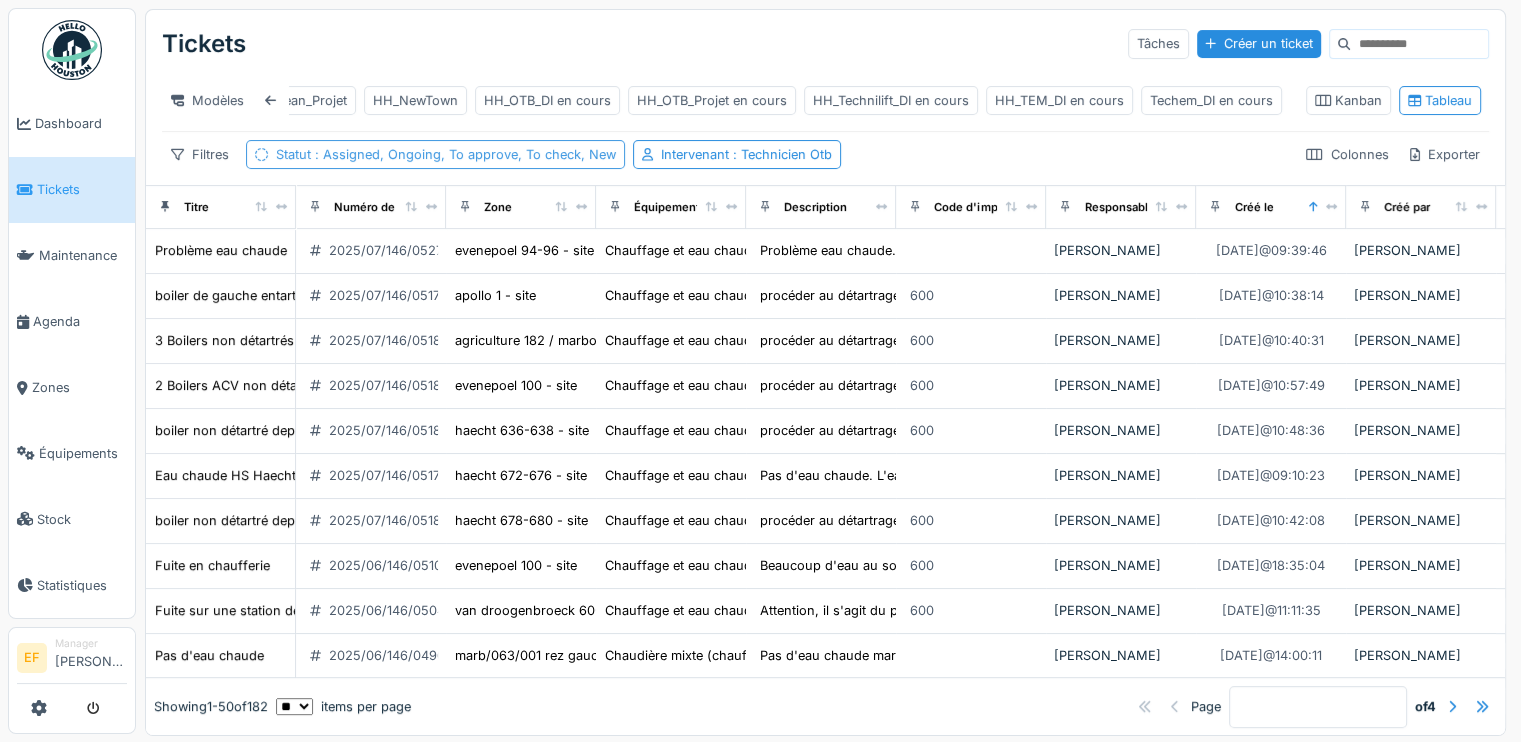 click on ":   Assigned, Ongoing, To approve, To check, New" at bounding box center (463, 154) 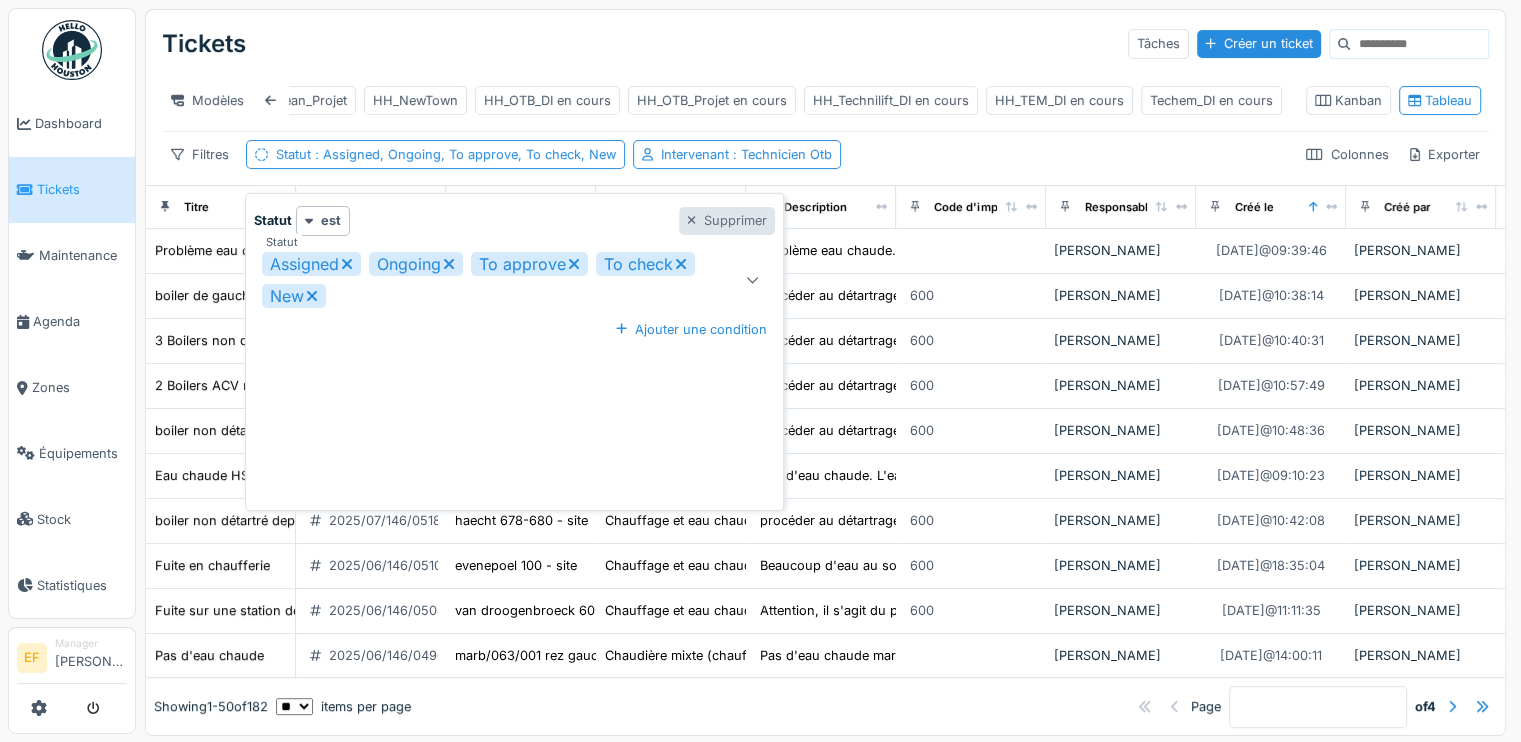 click on "Supprimer" at bounding box center [727, 220] 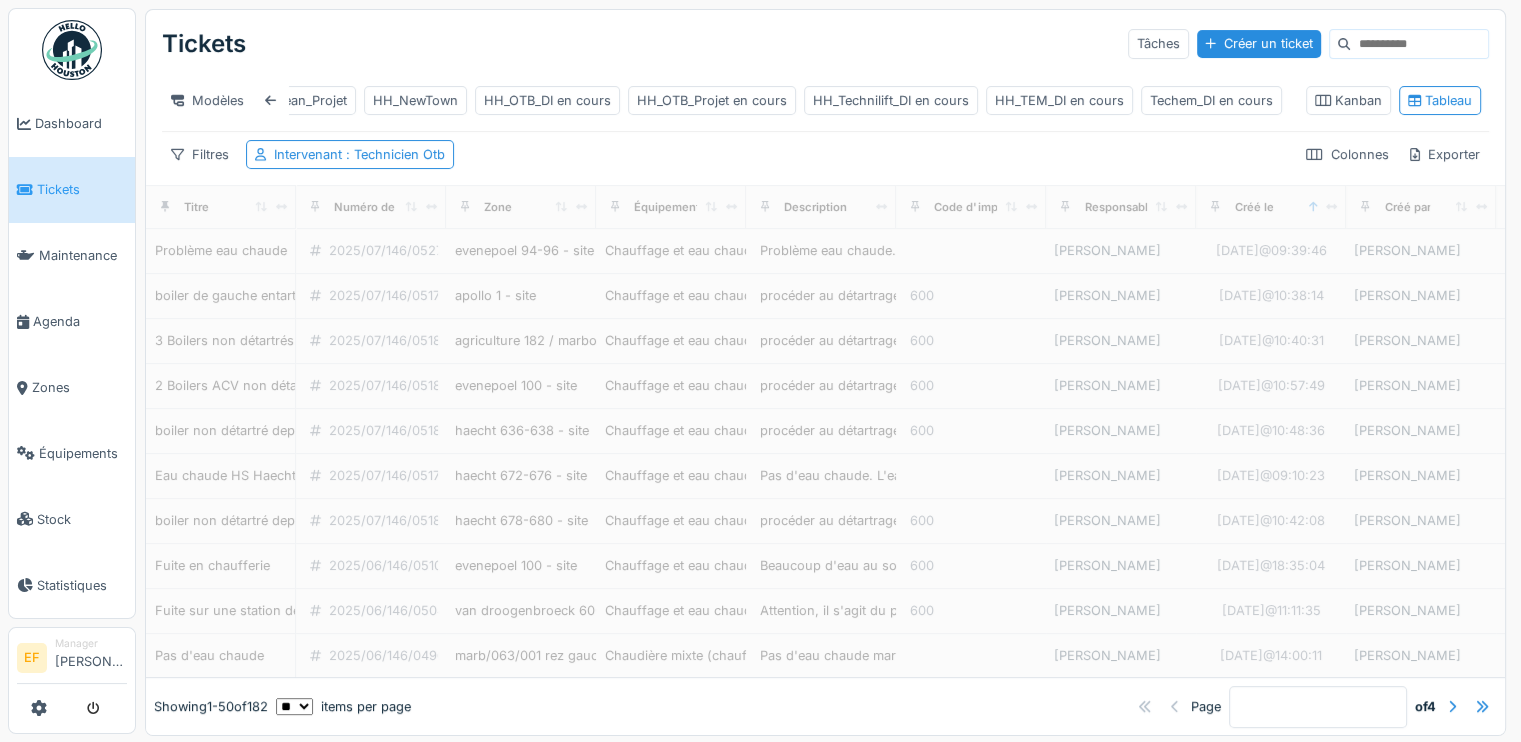 click on "Filtres Intervenant   :   Technicien Otb Colonnes Exporter" at bounding box center [825, 154] 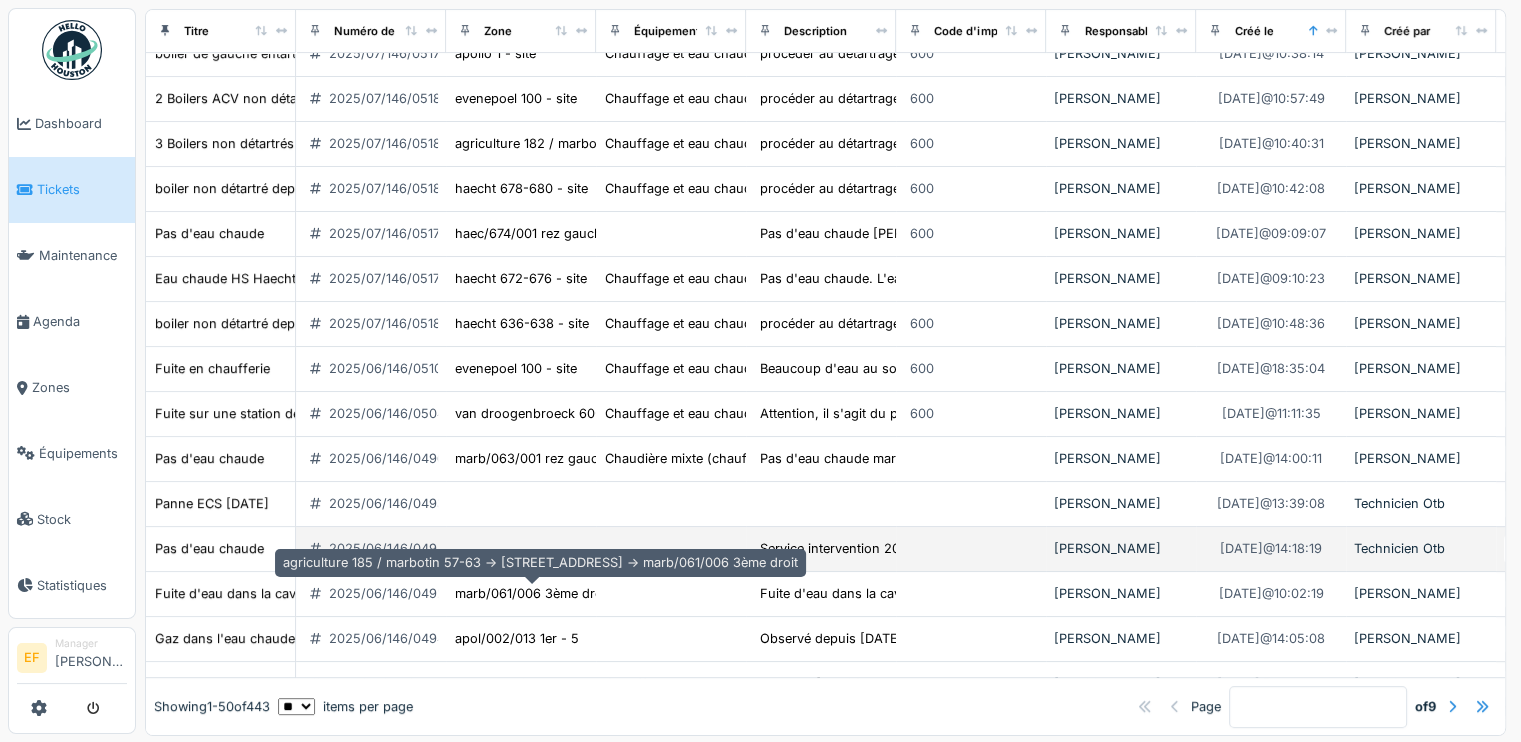 scroll, scrollTop: 300, scrollLeft: 0, axis: vertical 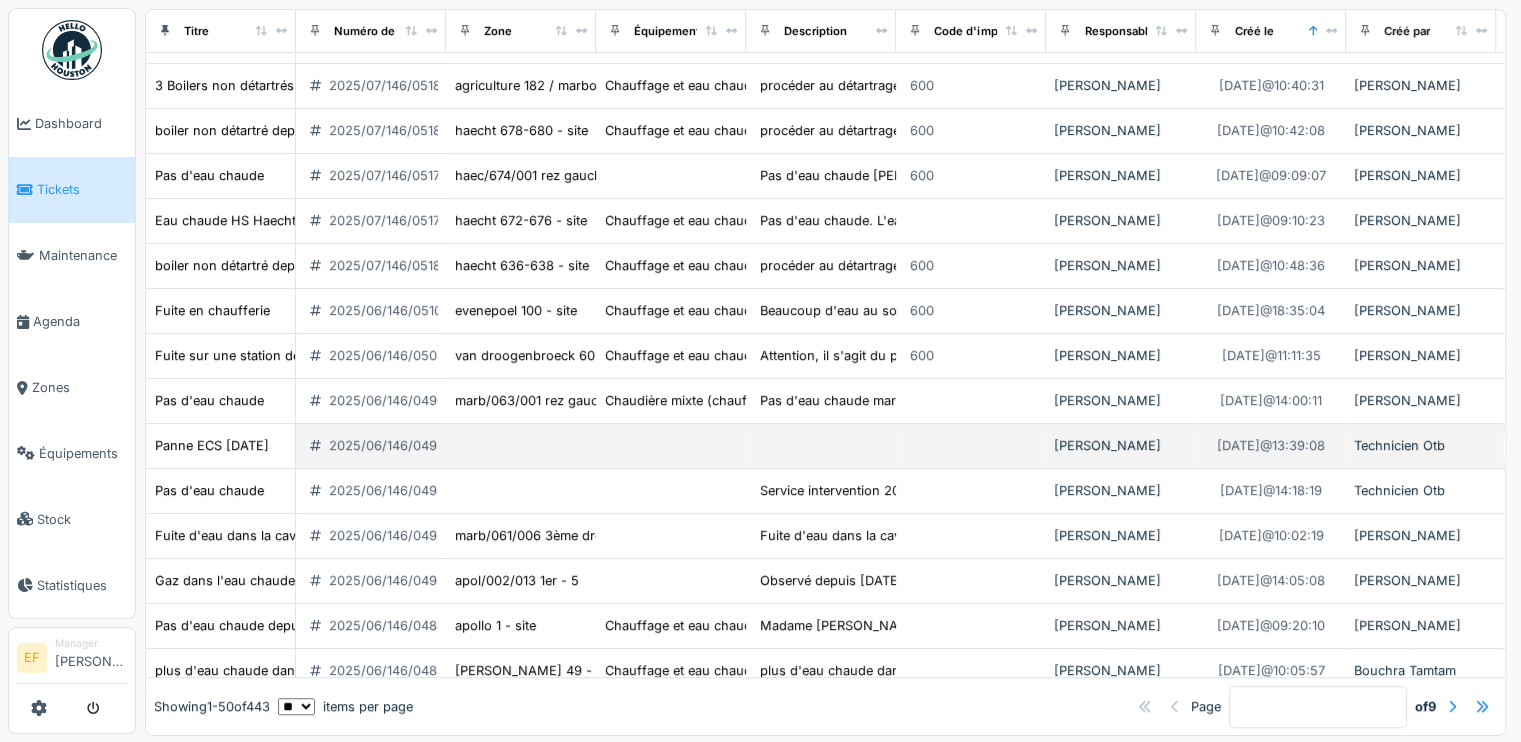 click on "2025/06/146/04937" at bounding box center [390, 445] 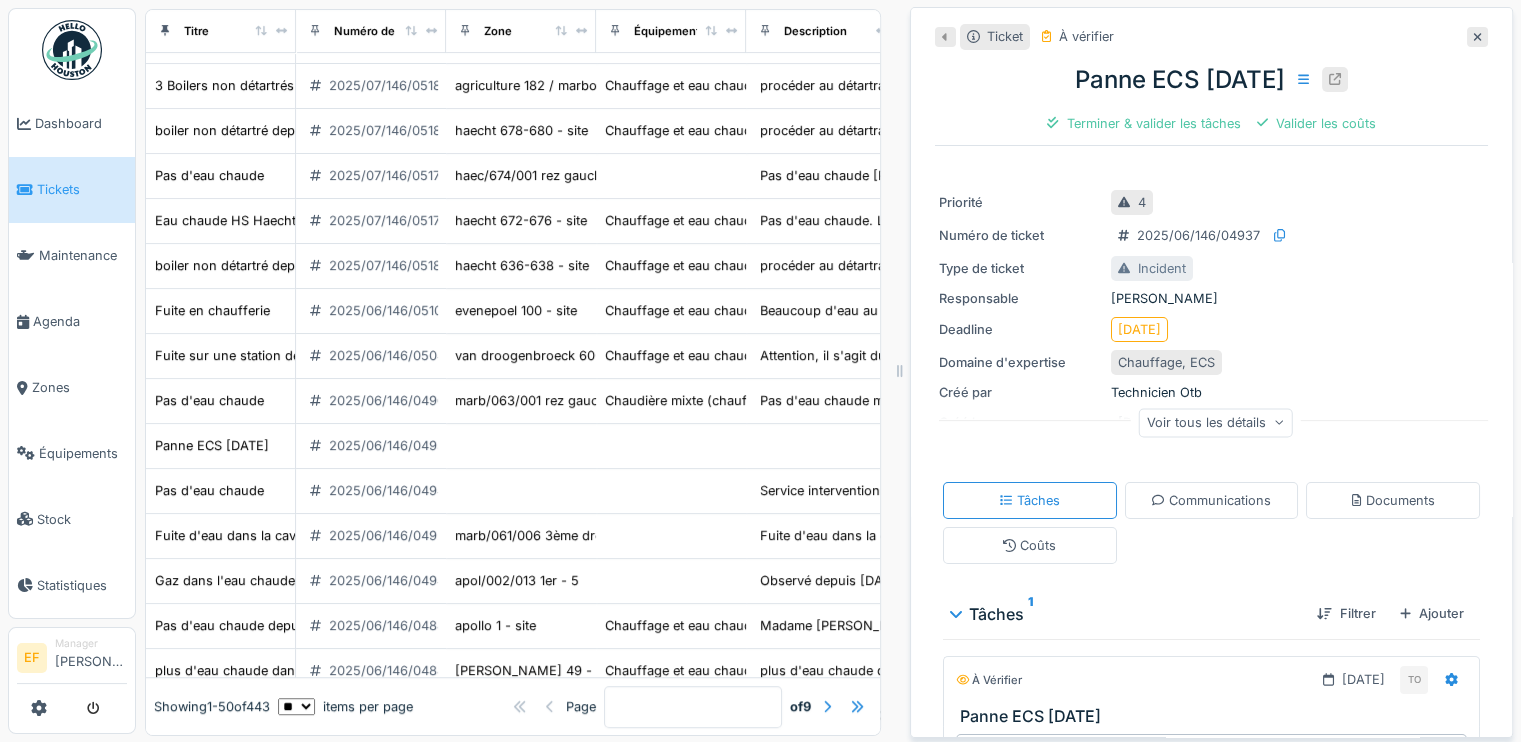 click 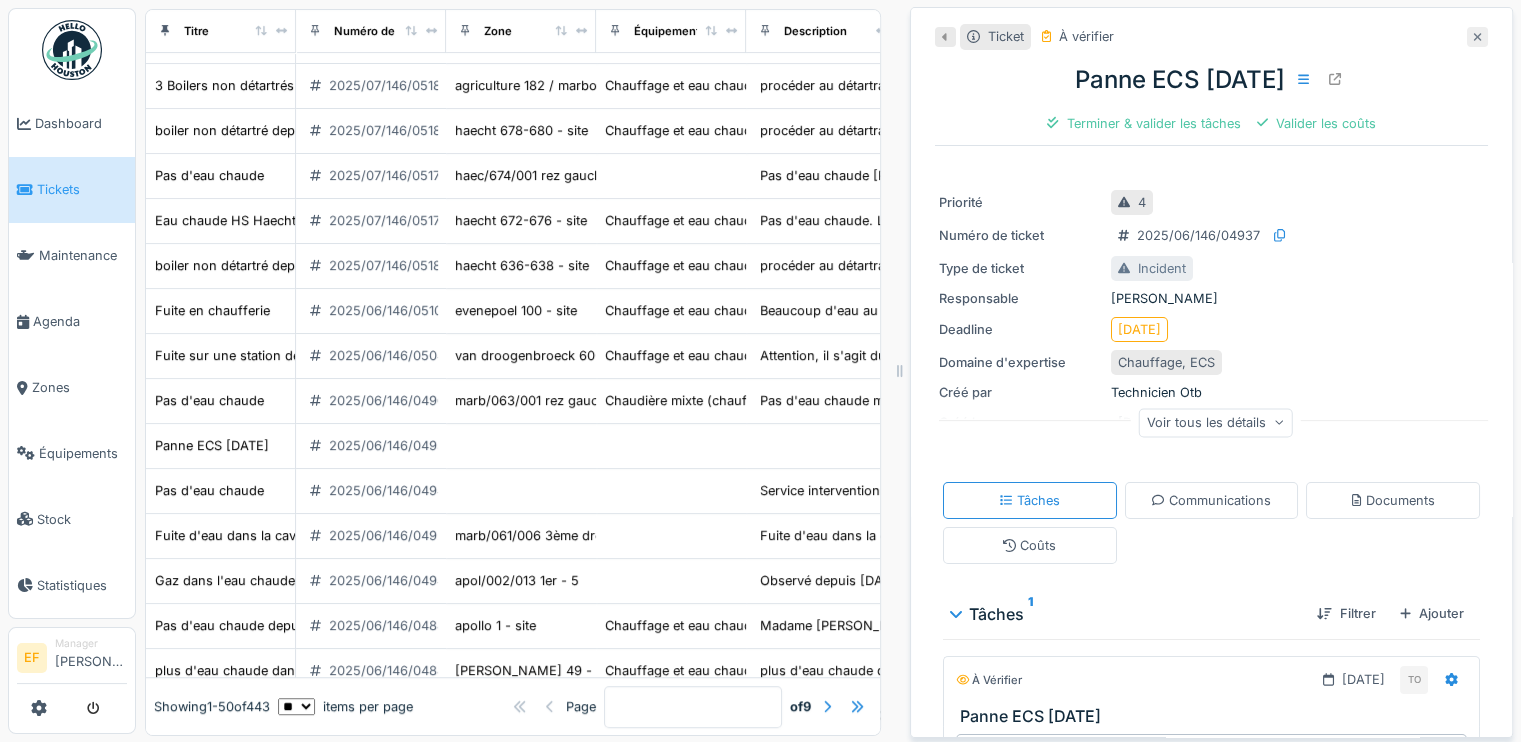 click at bounding box center [1477, 37] 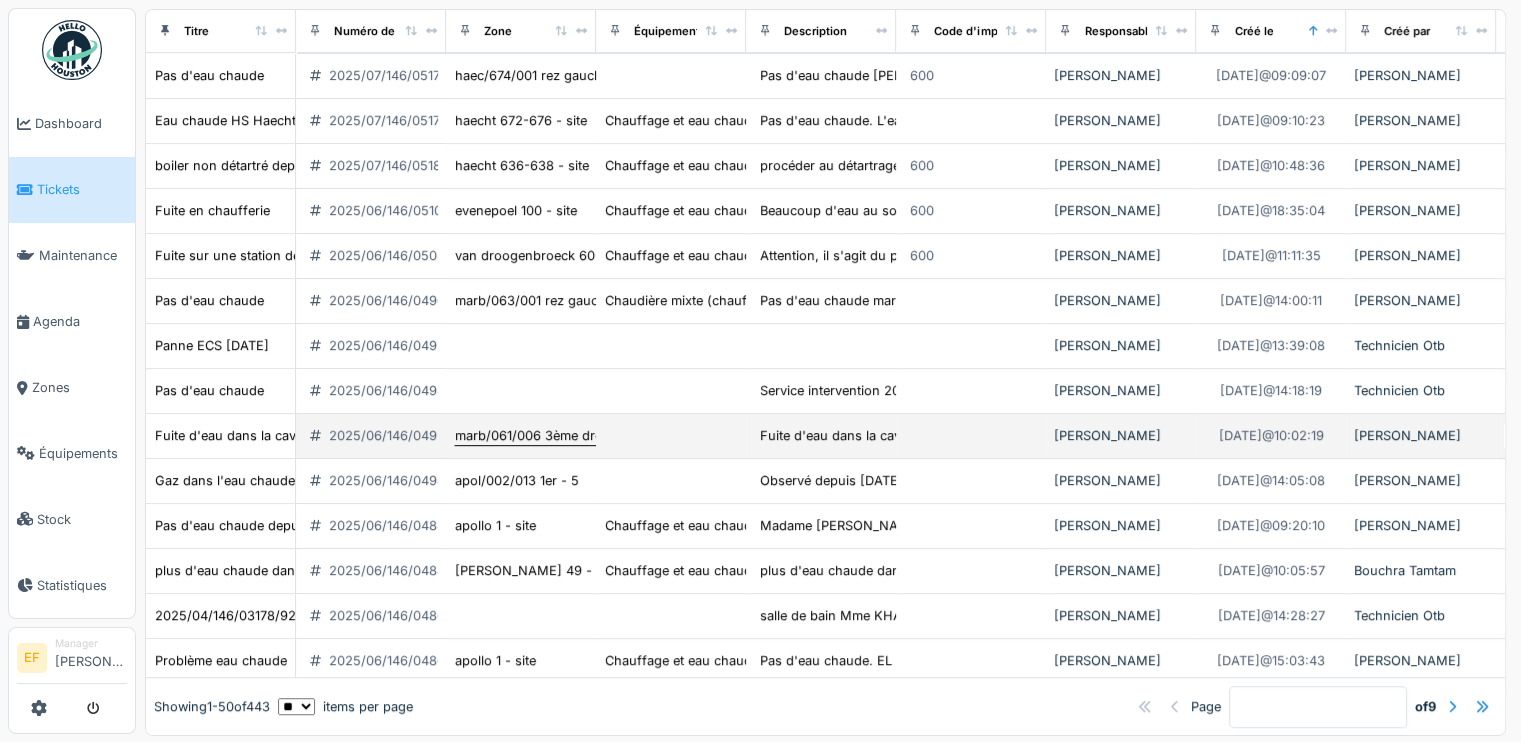 scroll, scrollTop: 0, scrollLeft: 0, axis: both 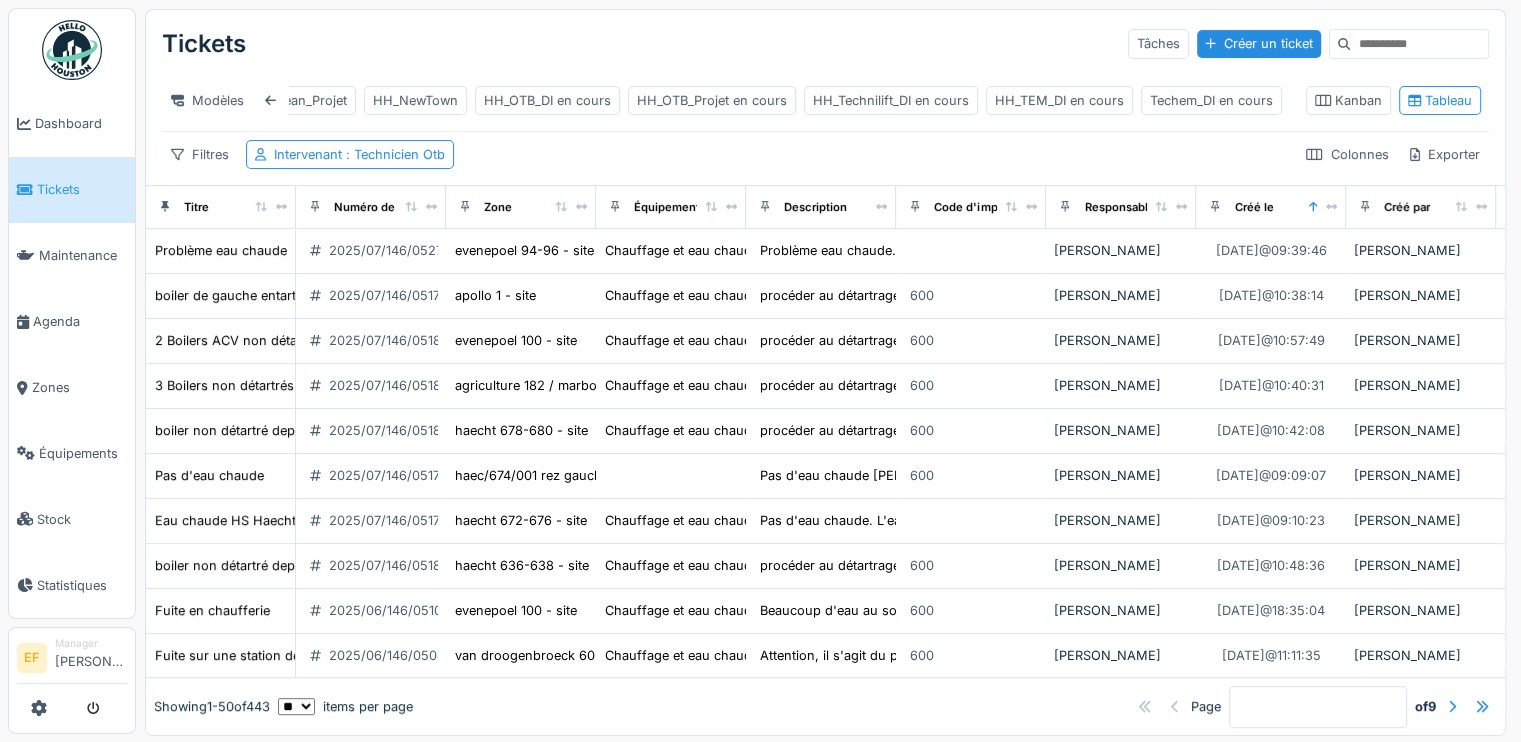 click on "Filtres Intervenant   :   Technicien Otb Colonnes Exporter" at bounding box center [825, 154] 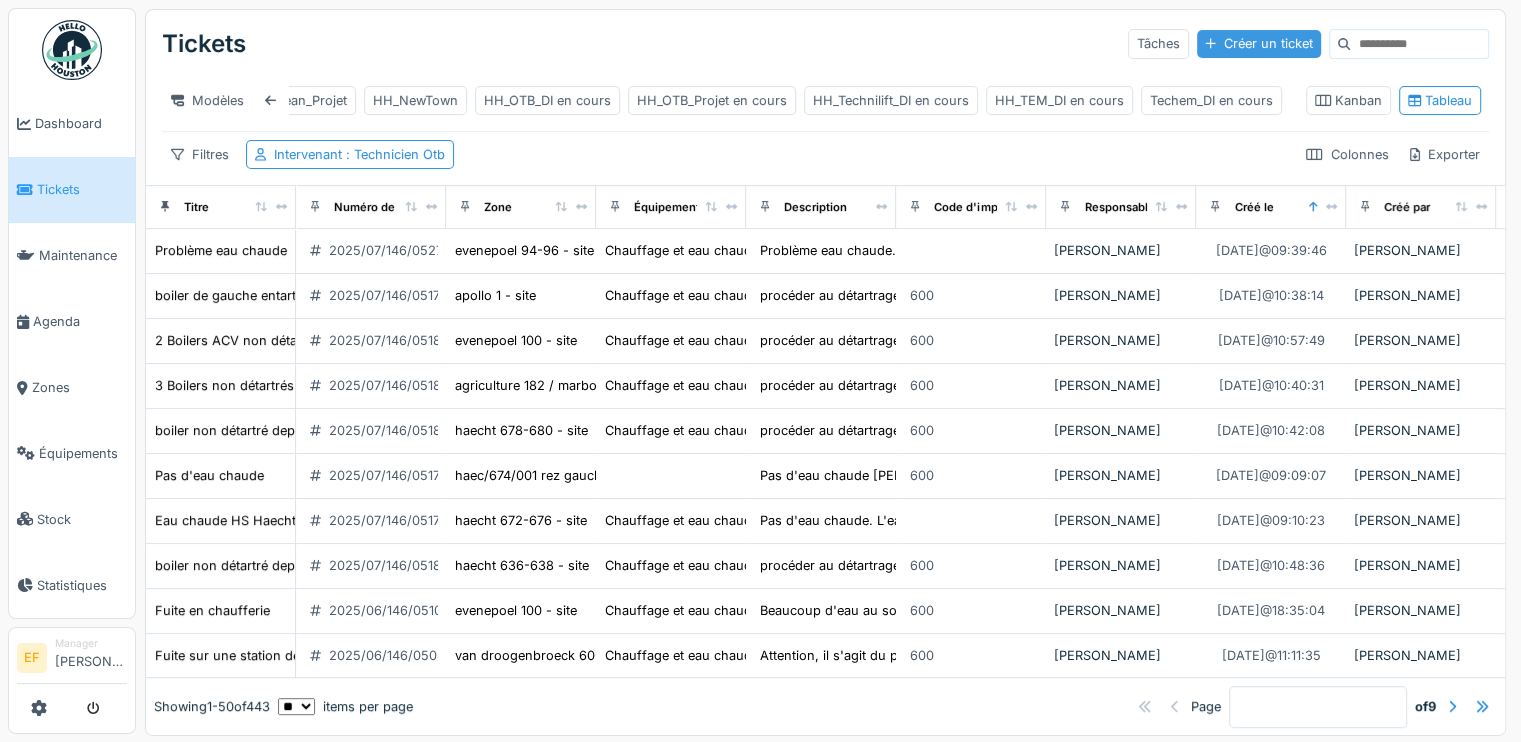 click on "Créer un ticket" at bounding box center (1259, 43) 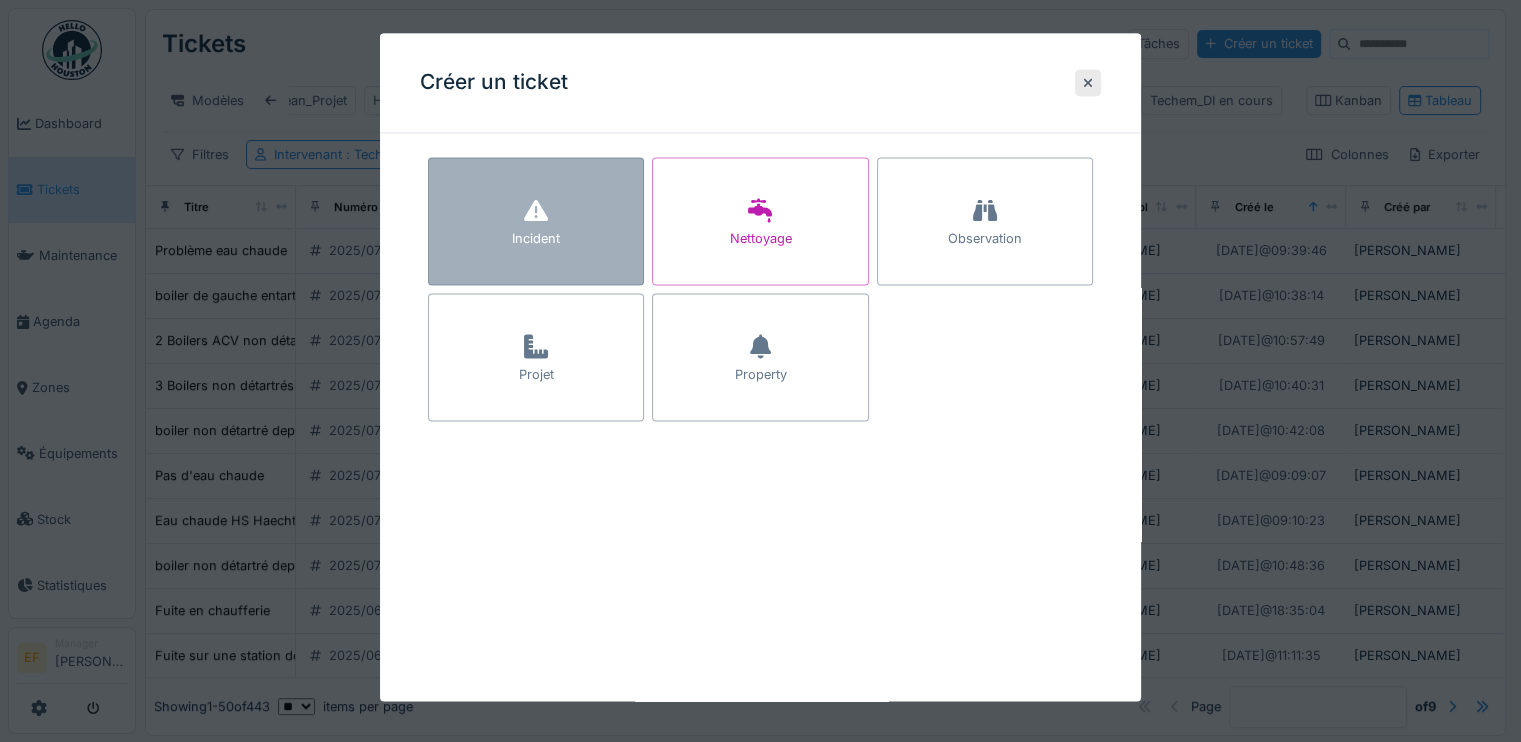 click 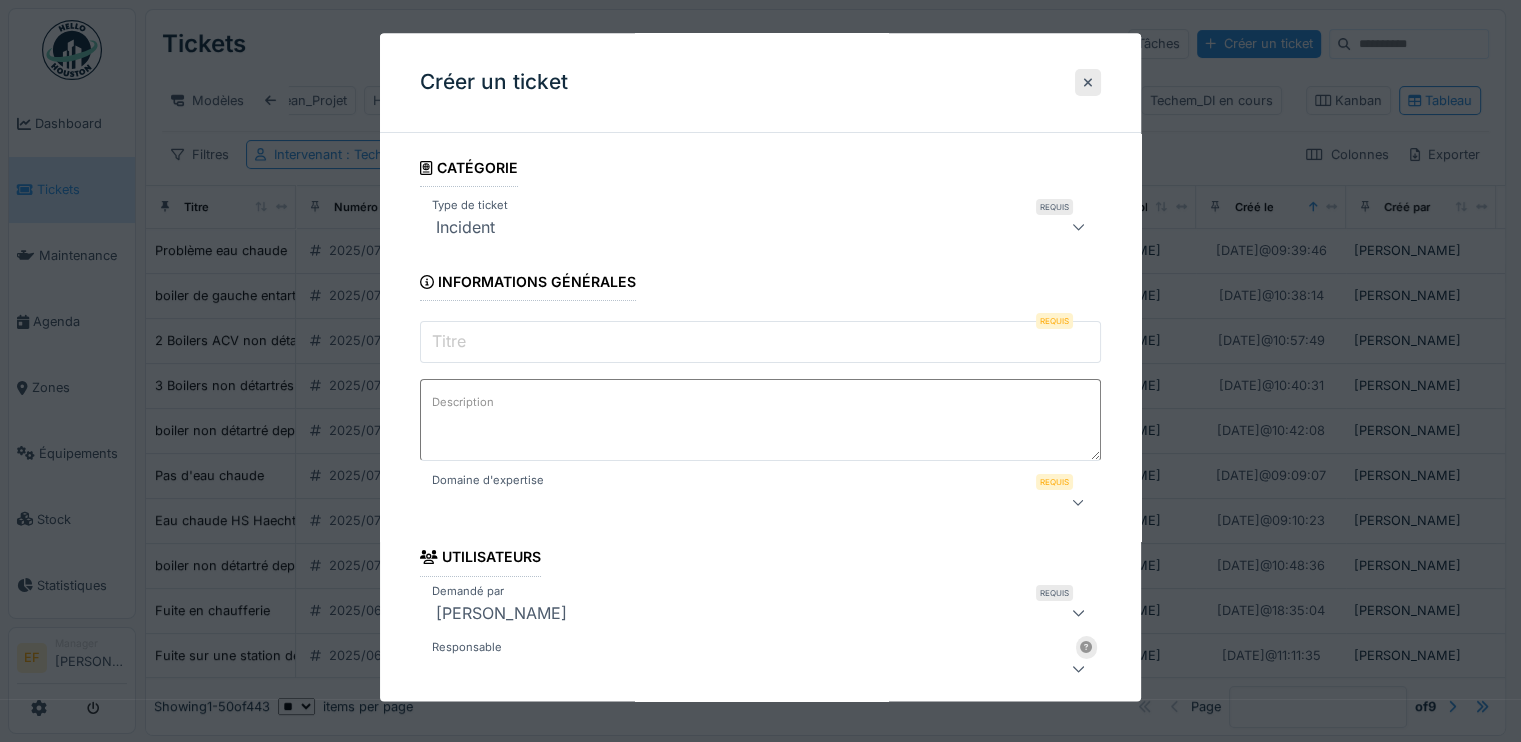 click on "Titre" at bounding box center (760, 343) 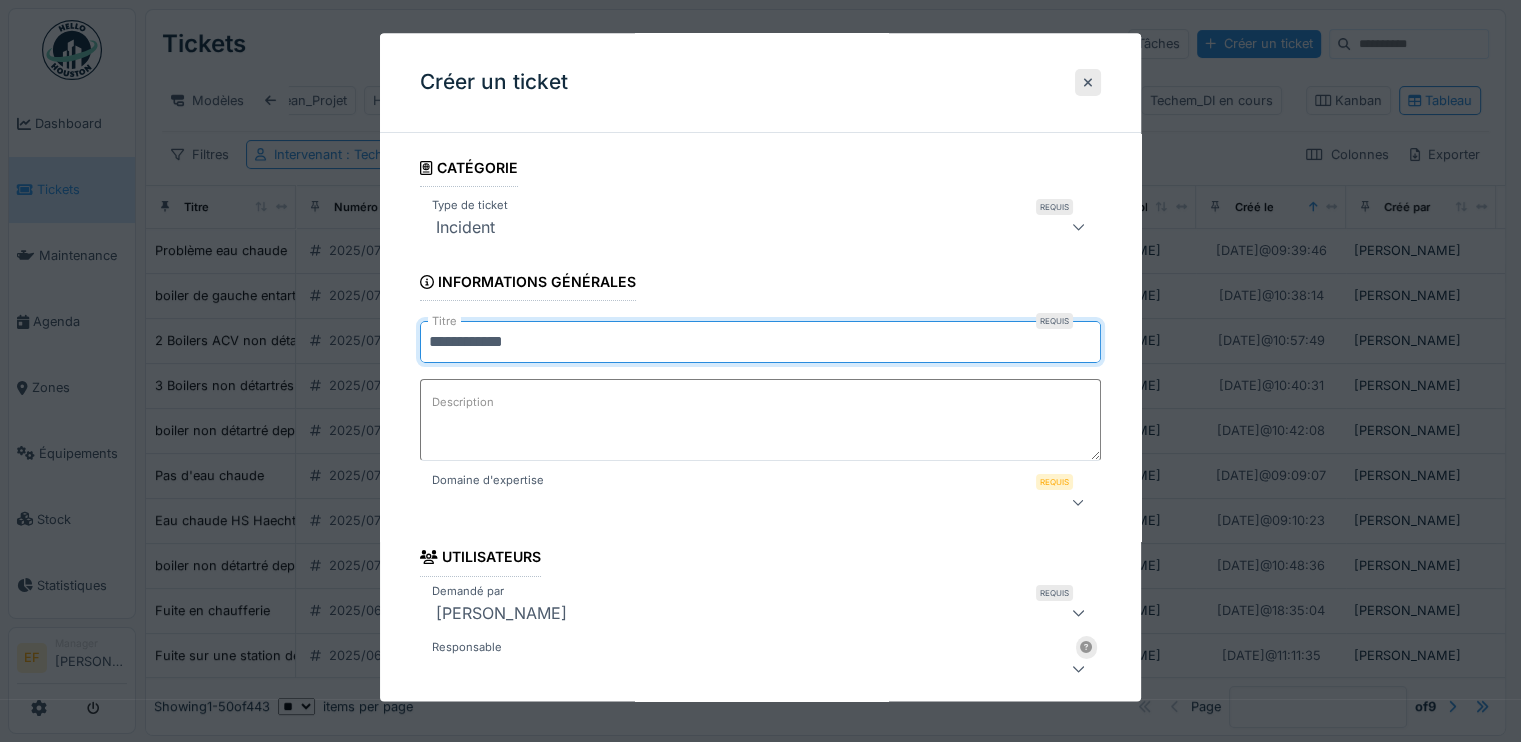 drag, startPoint x: 550, startPoint y: 343, endPoint x: 424, endPoint y: 351, distance: 126.253716 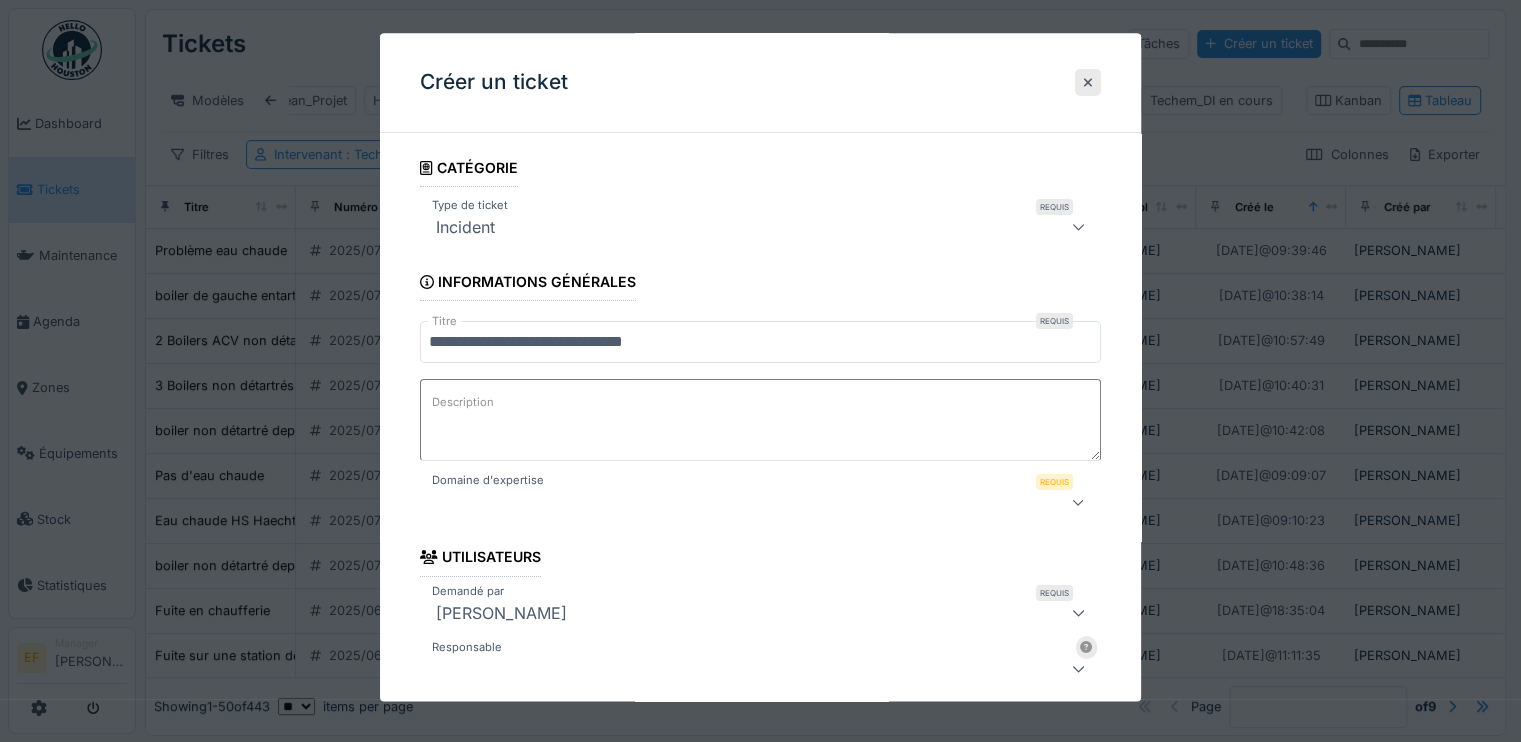 click on "Description" at bounding box center [463, 403] 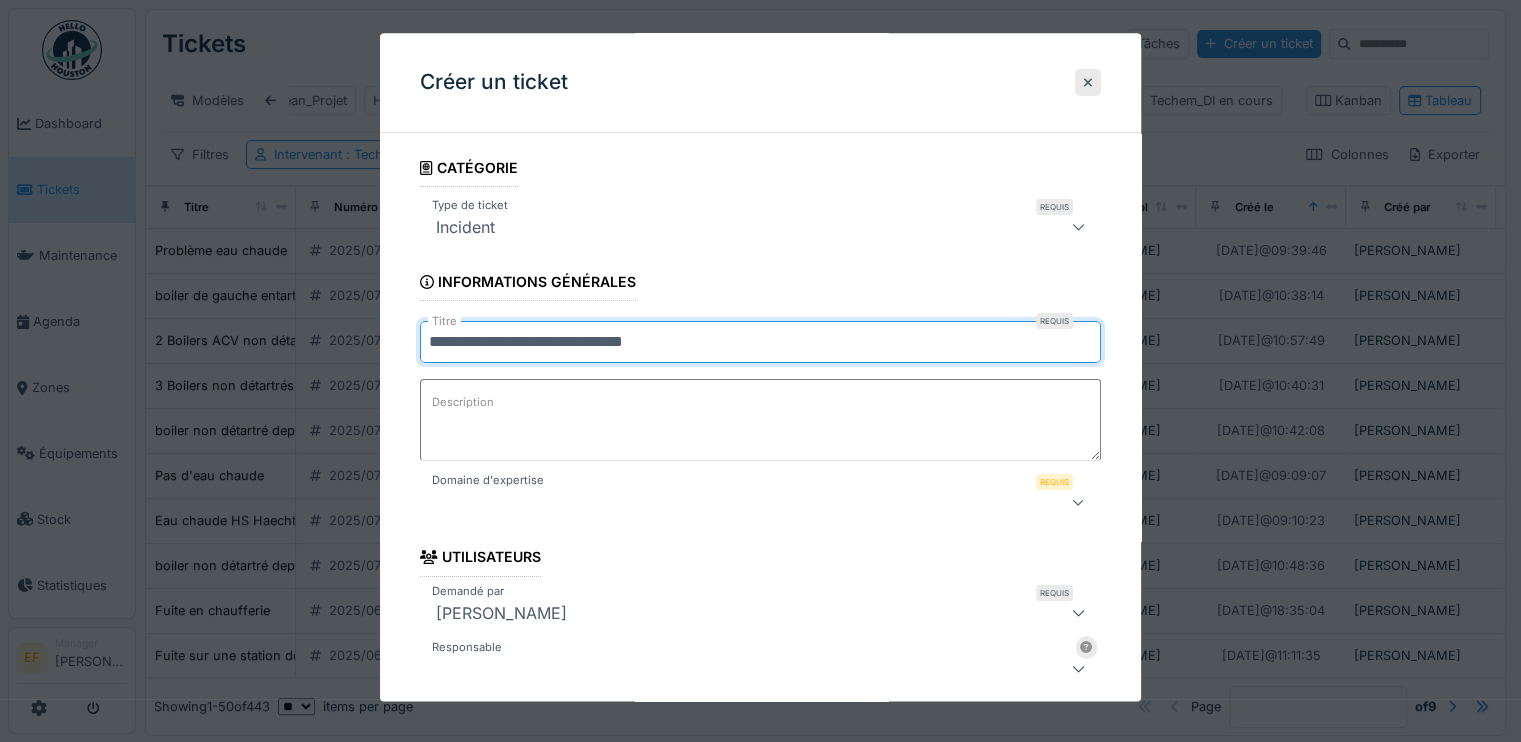 drag, startPoint x: 704, startPoint y: 347, endPoint x: 616, endPoint y: 347, distance: 88 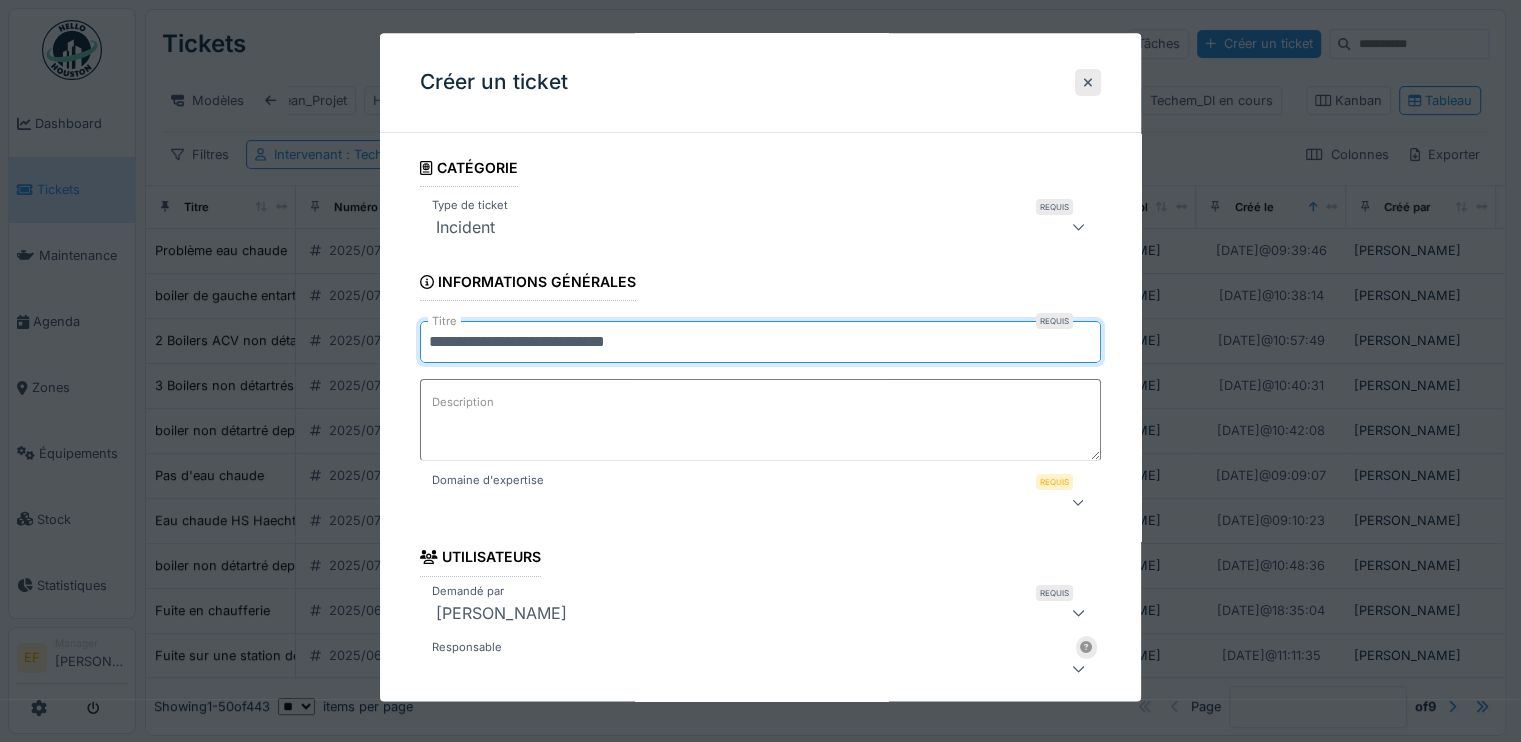type on "**********" 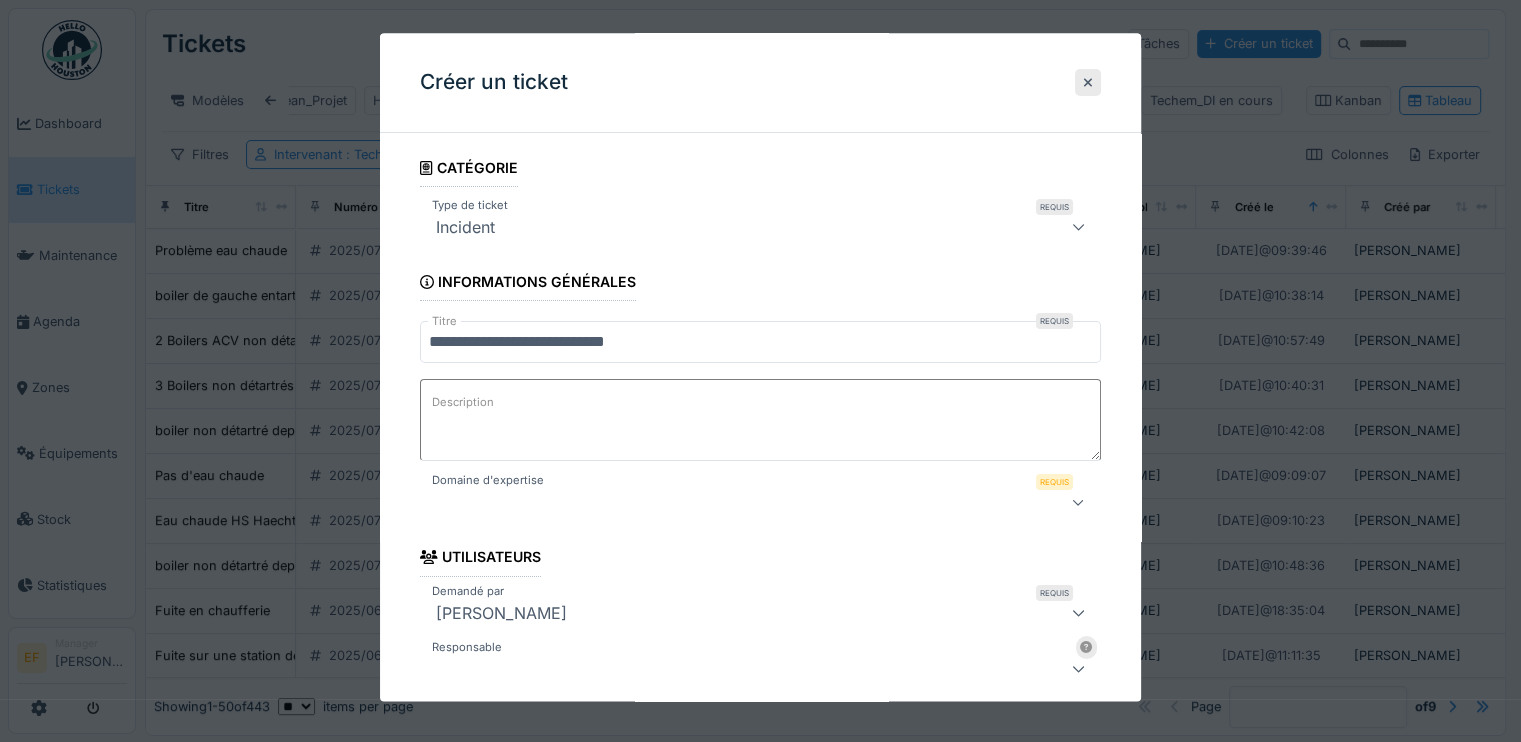 type on "*" 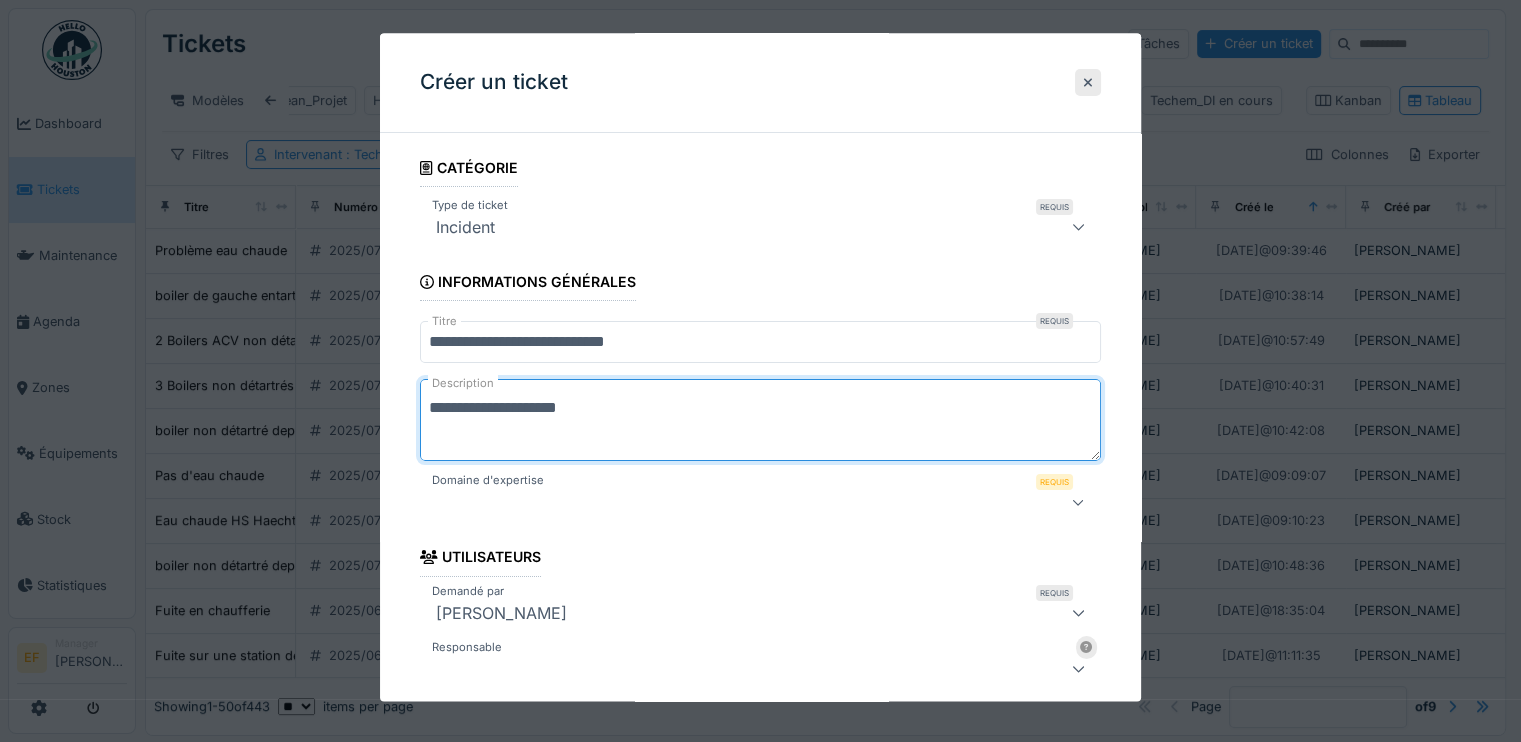 click on "**********" at bounding box center [760, 421] 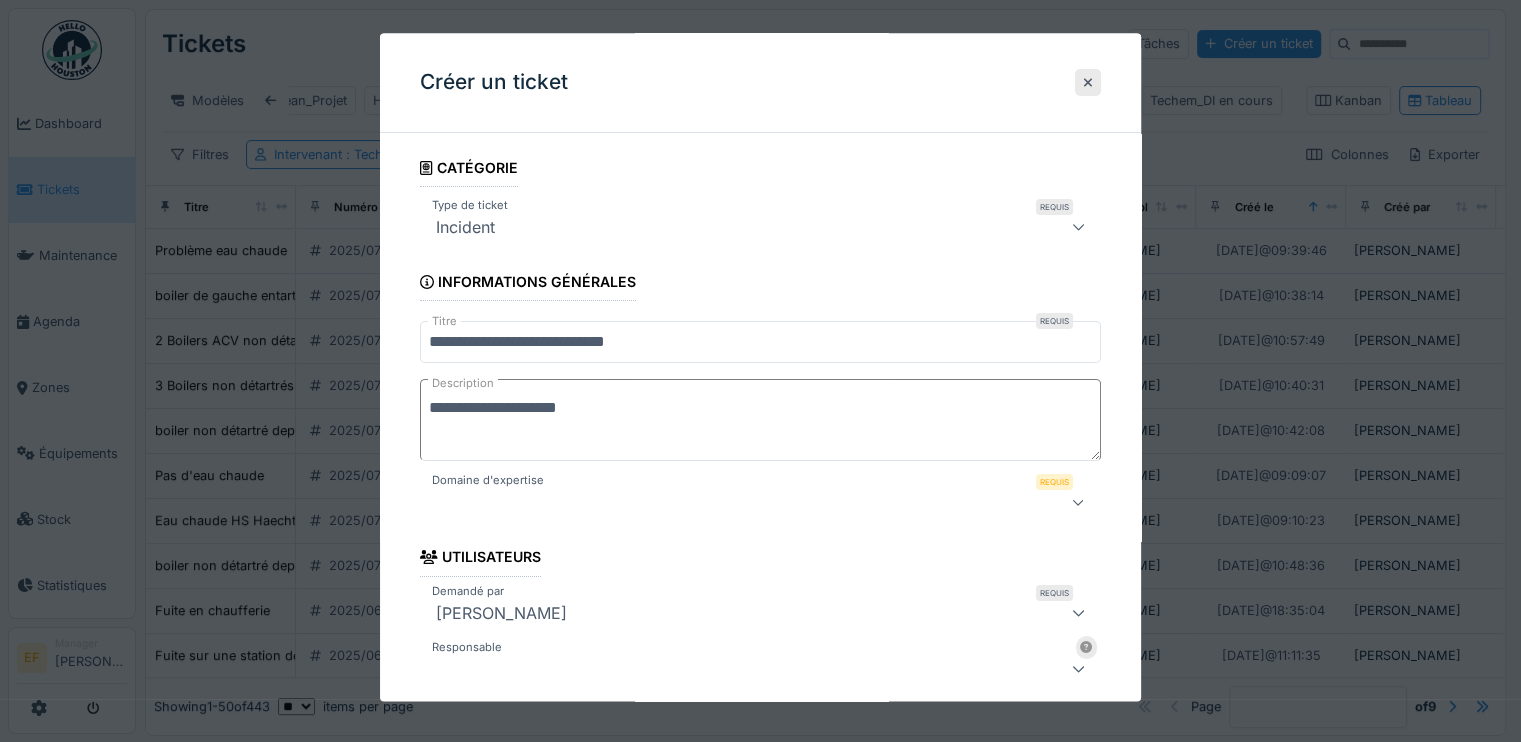 click at bounding box center [726, 503] 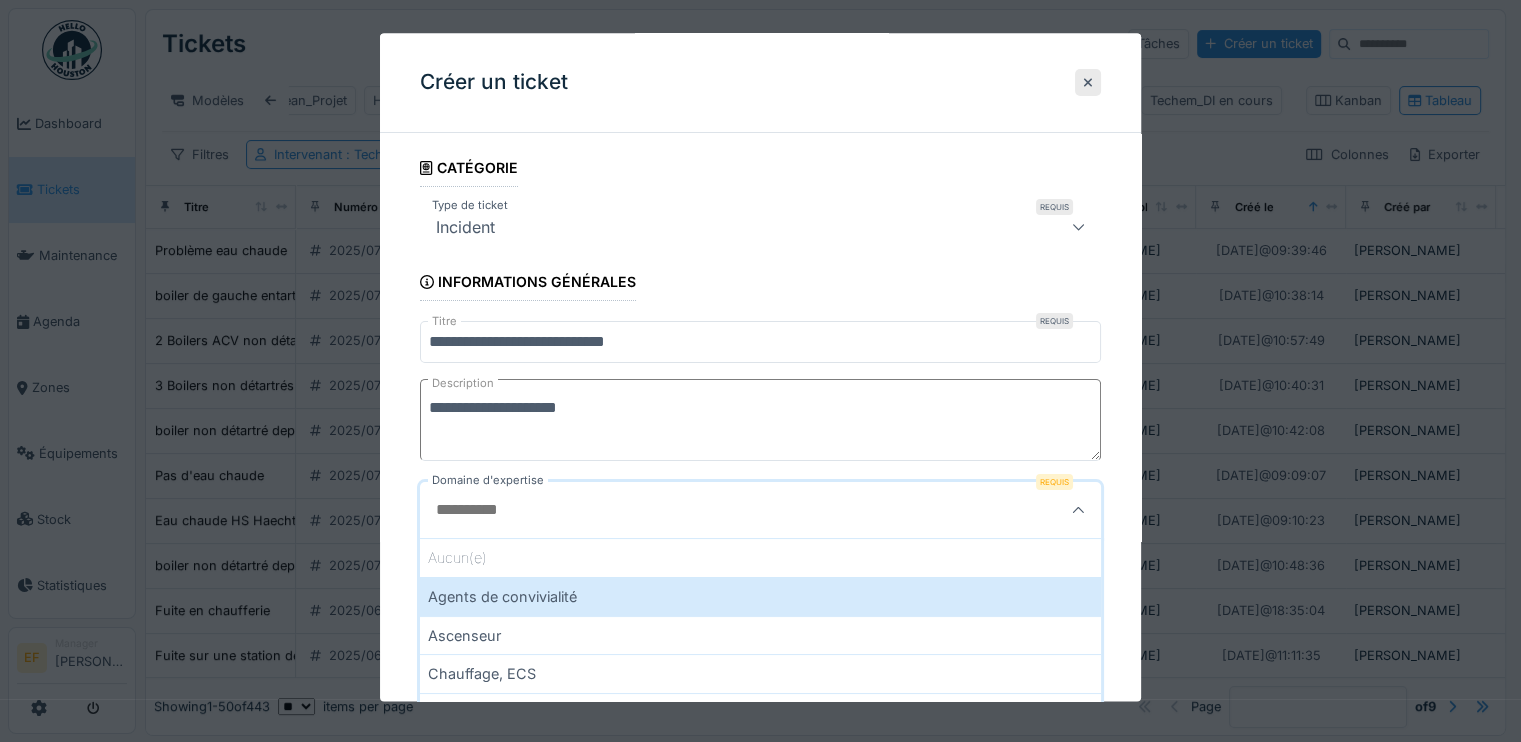 click on "Domaine d'expertise" at bounding box center [714, 511] 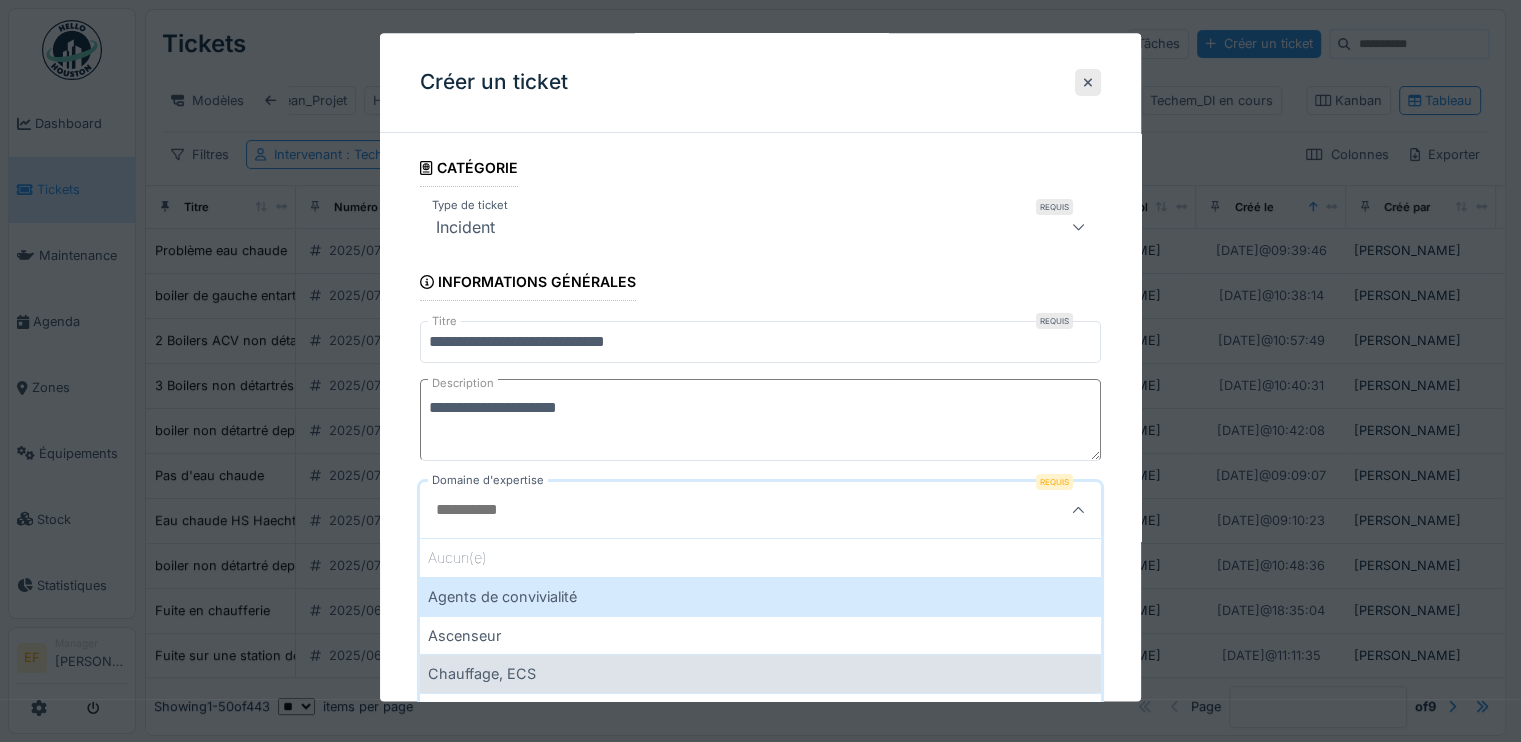 click on "Chauffage, ECS" at bounding box center [760, 674] 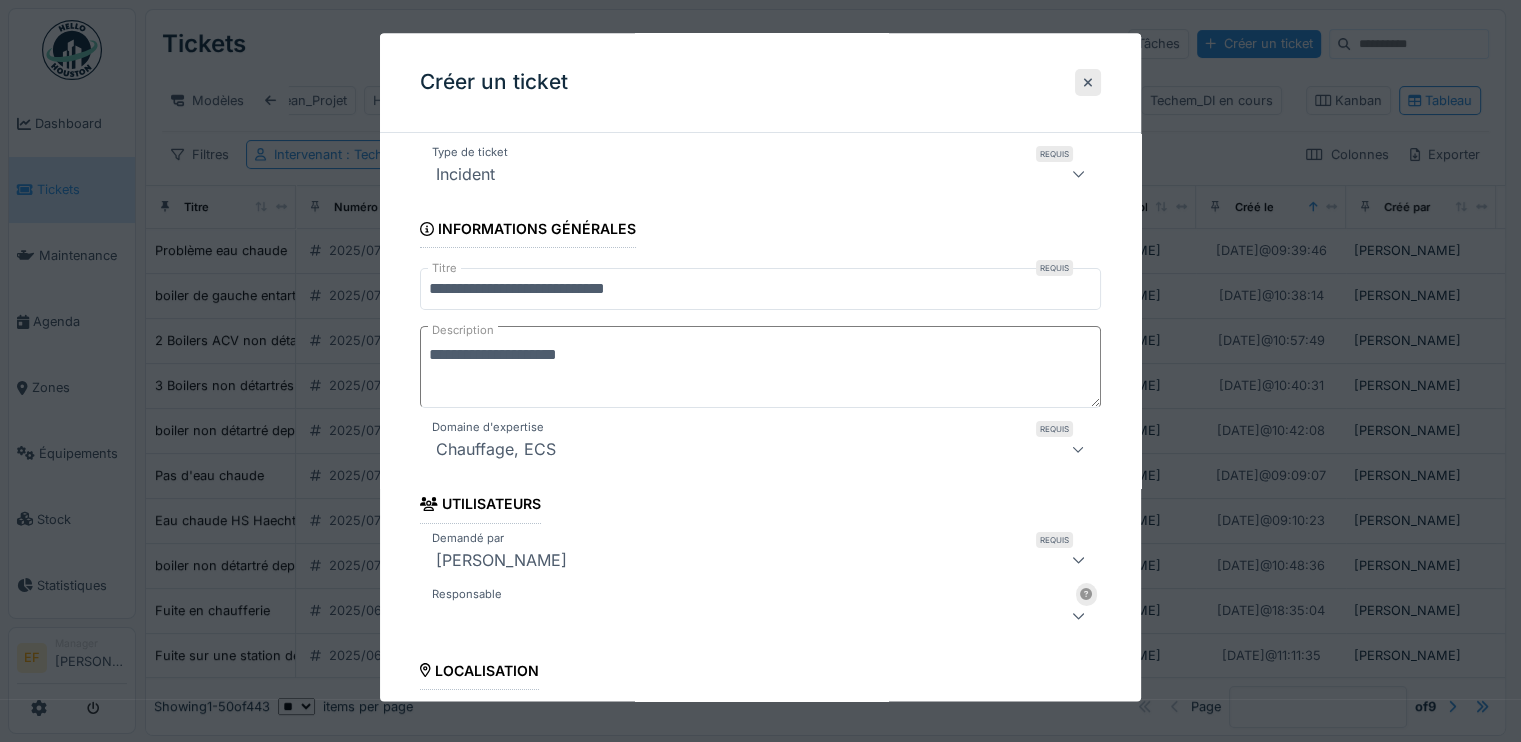 scroll, scrollTop: 100, scrollLeft: 0, axis: vertical 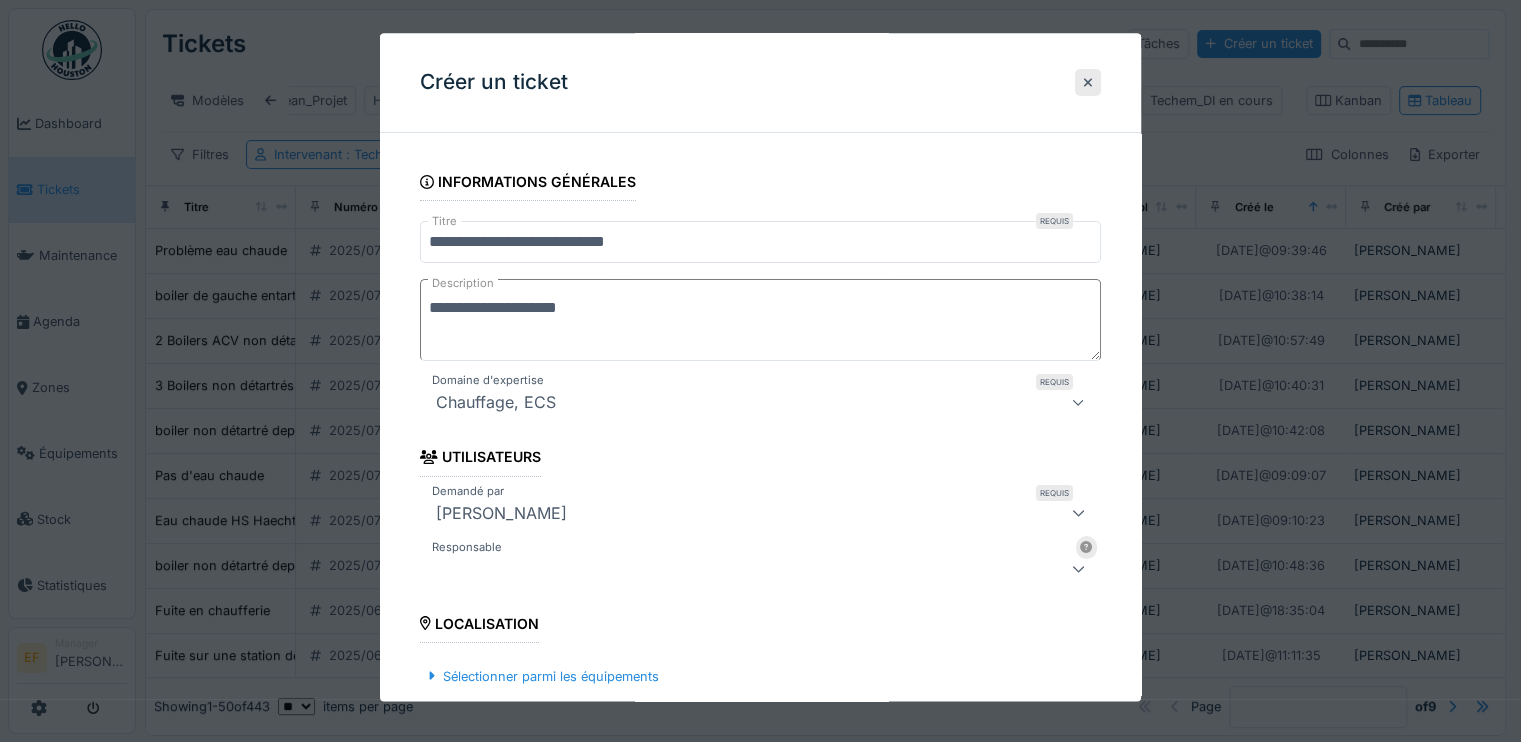 click at bounding box center [726, 569] 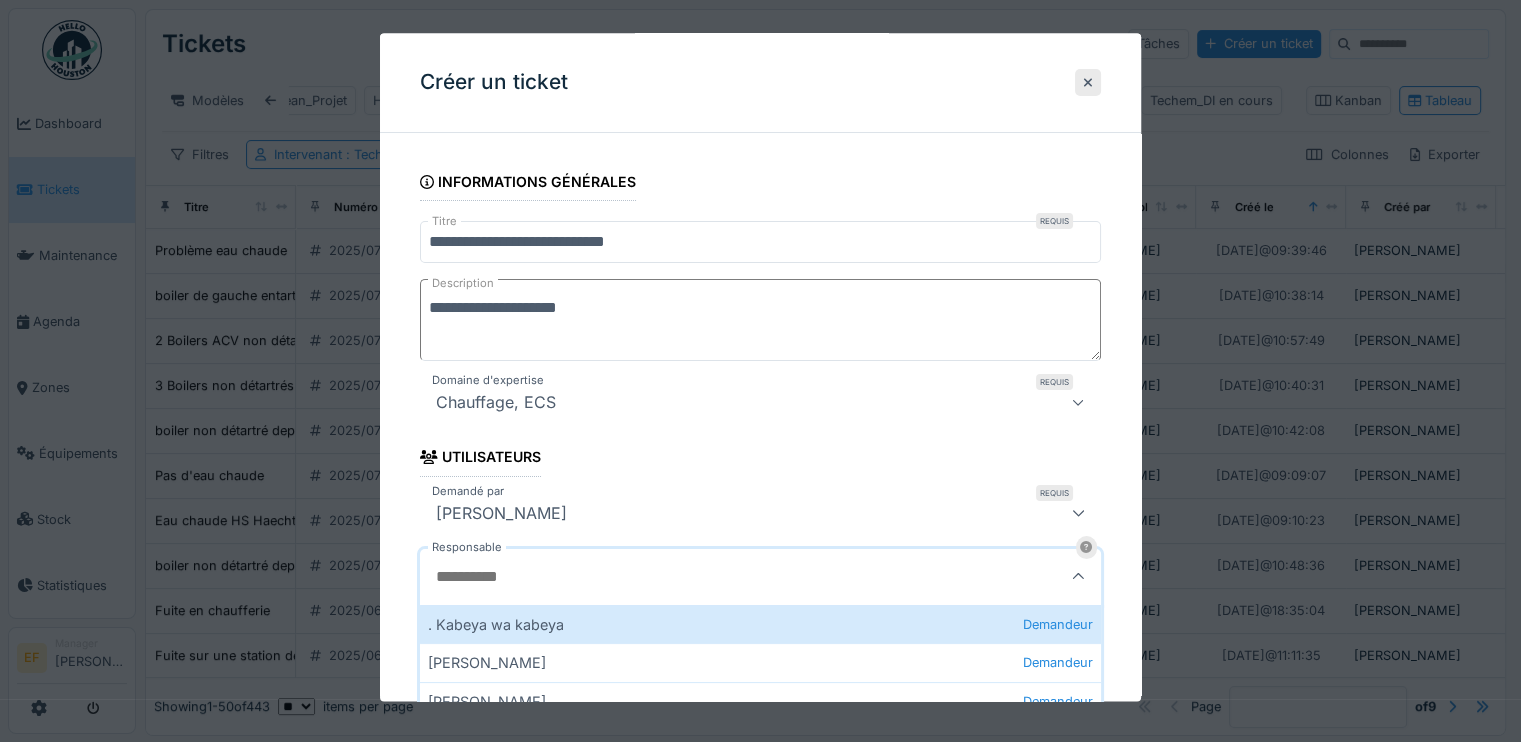 click on "[PERSON_NAME]" at bounding box center (501, 513) 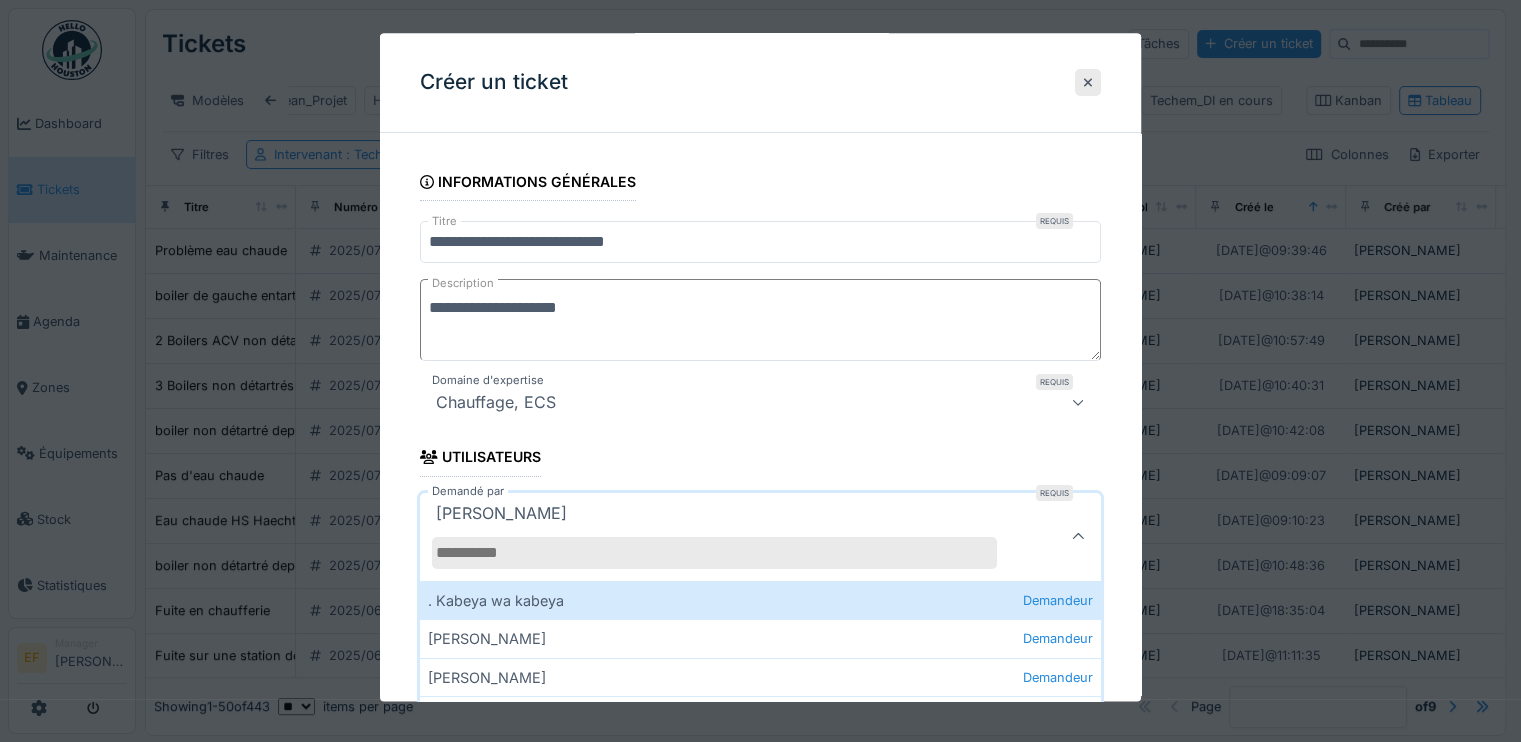 click on "Demandé par" at bounding box center (714, 553) 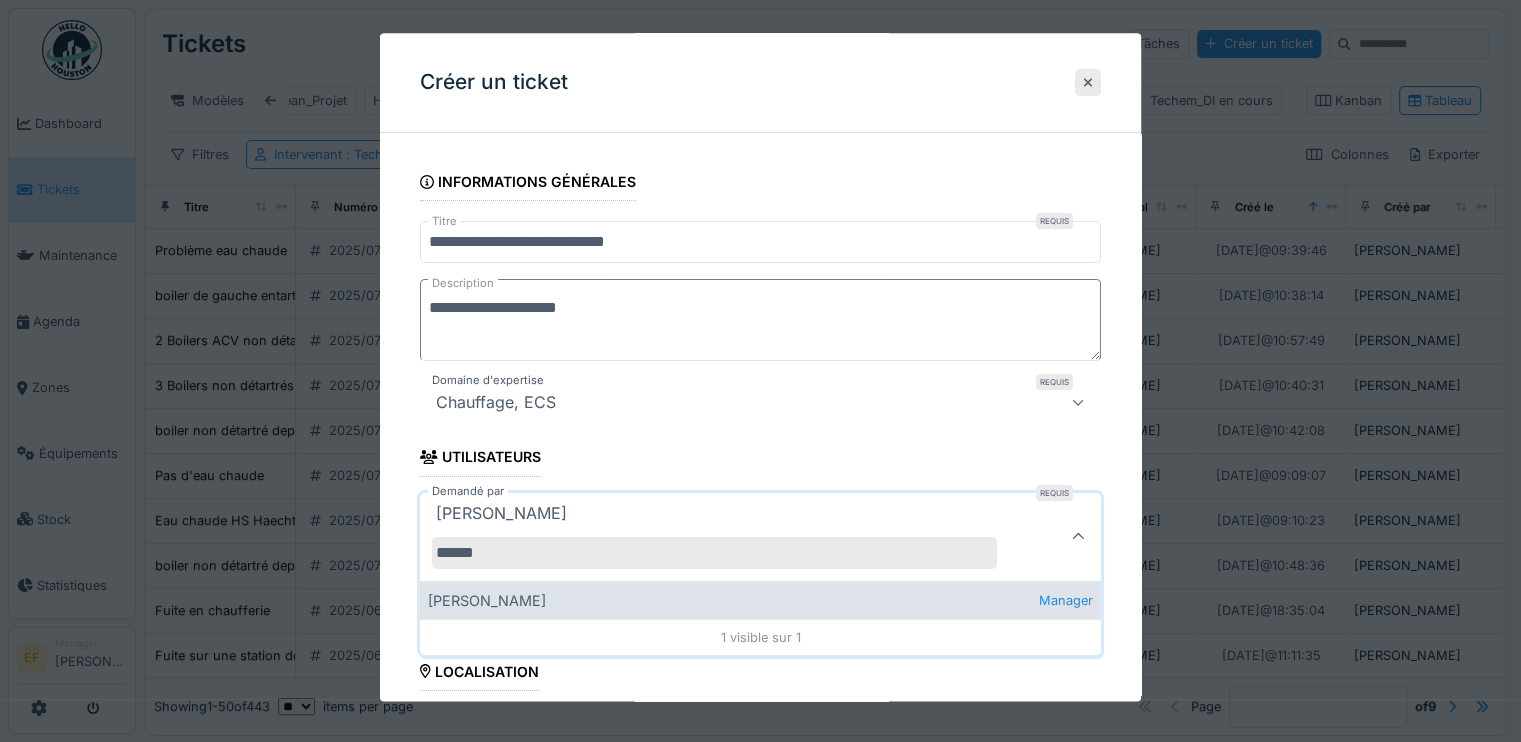 type on "******" 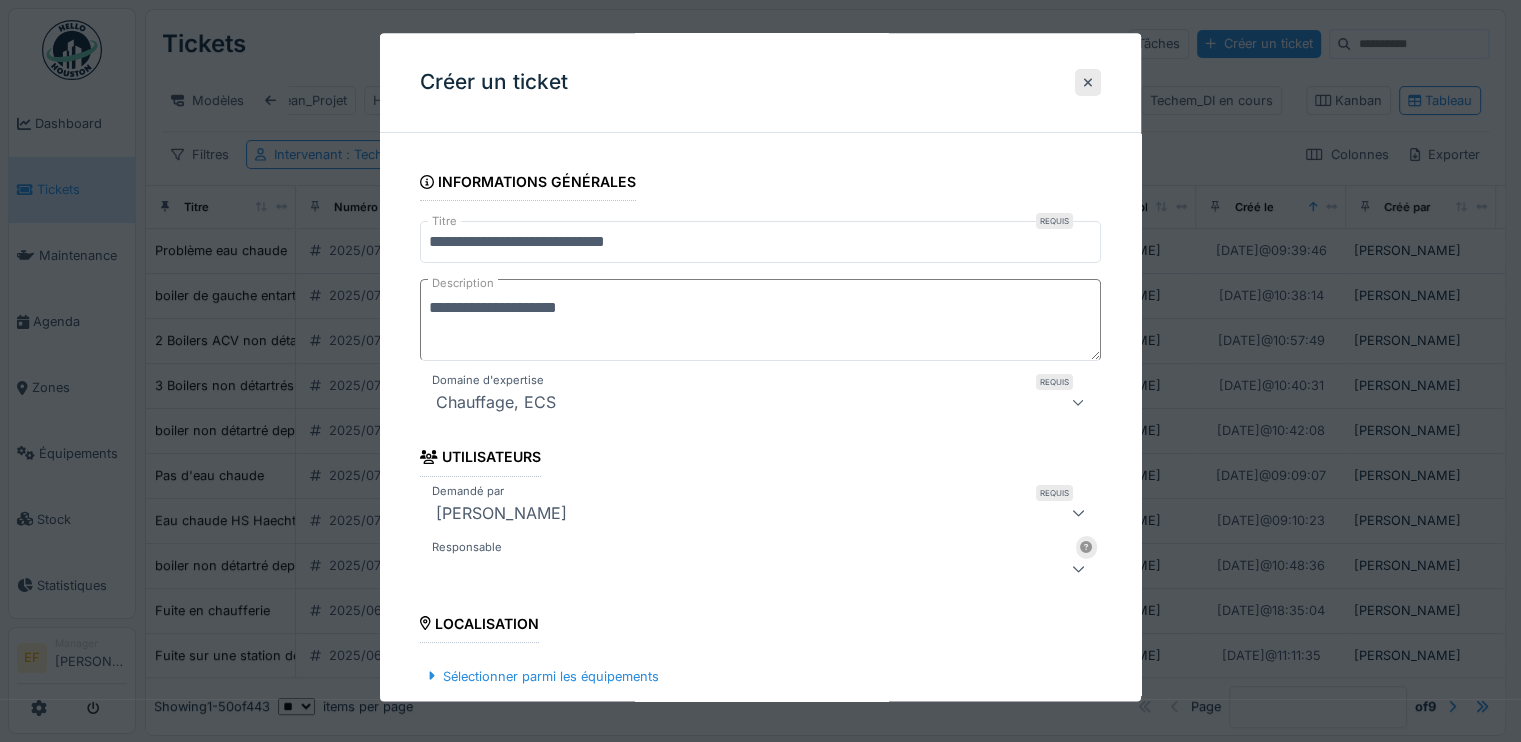 click at bounding box center [726, 569] 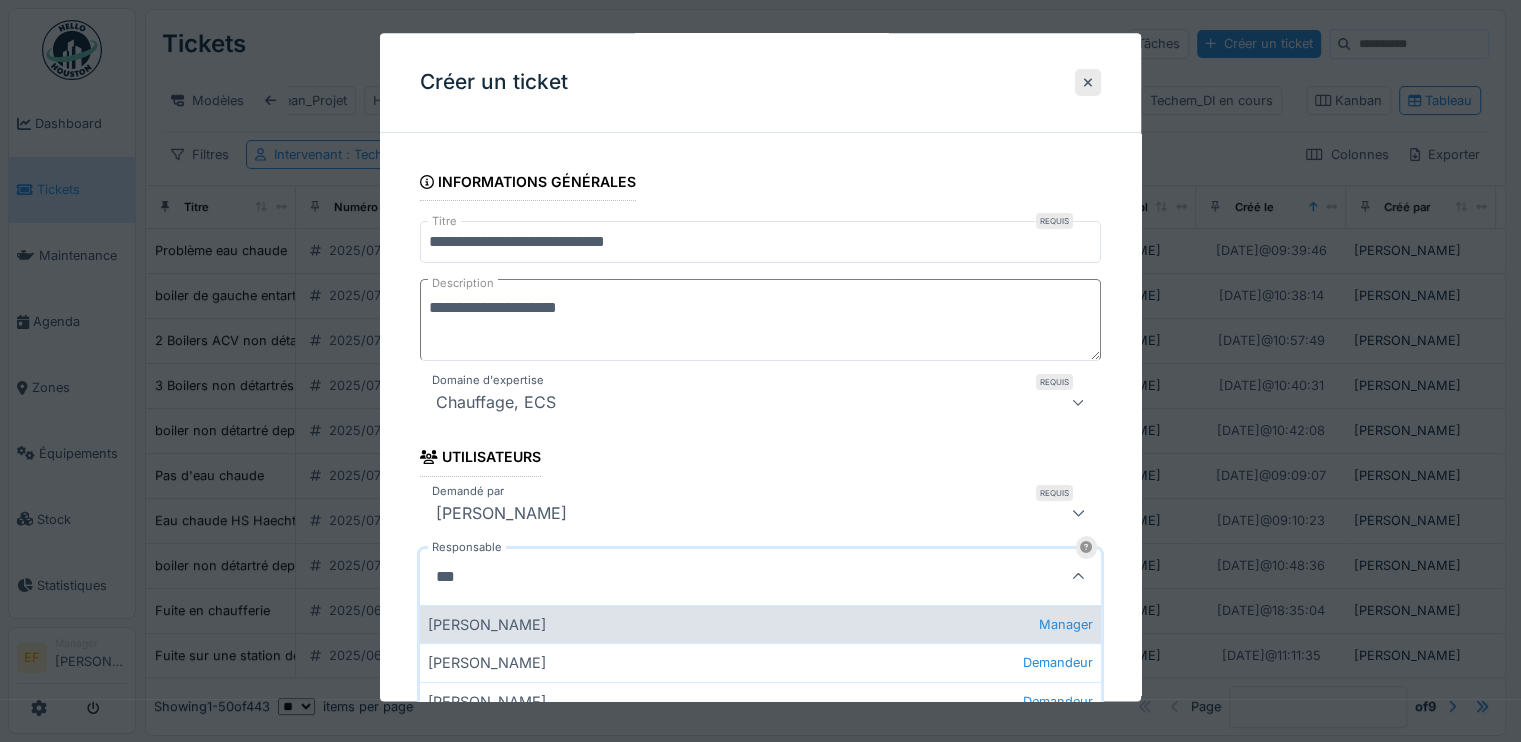type on "***" 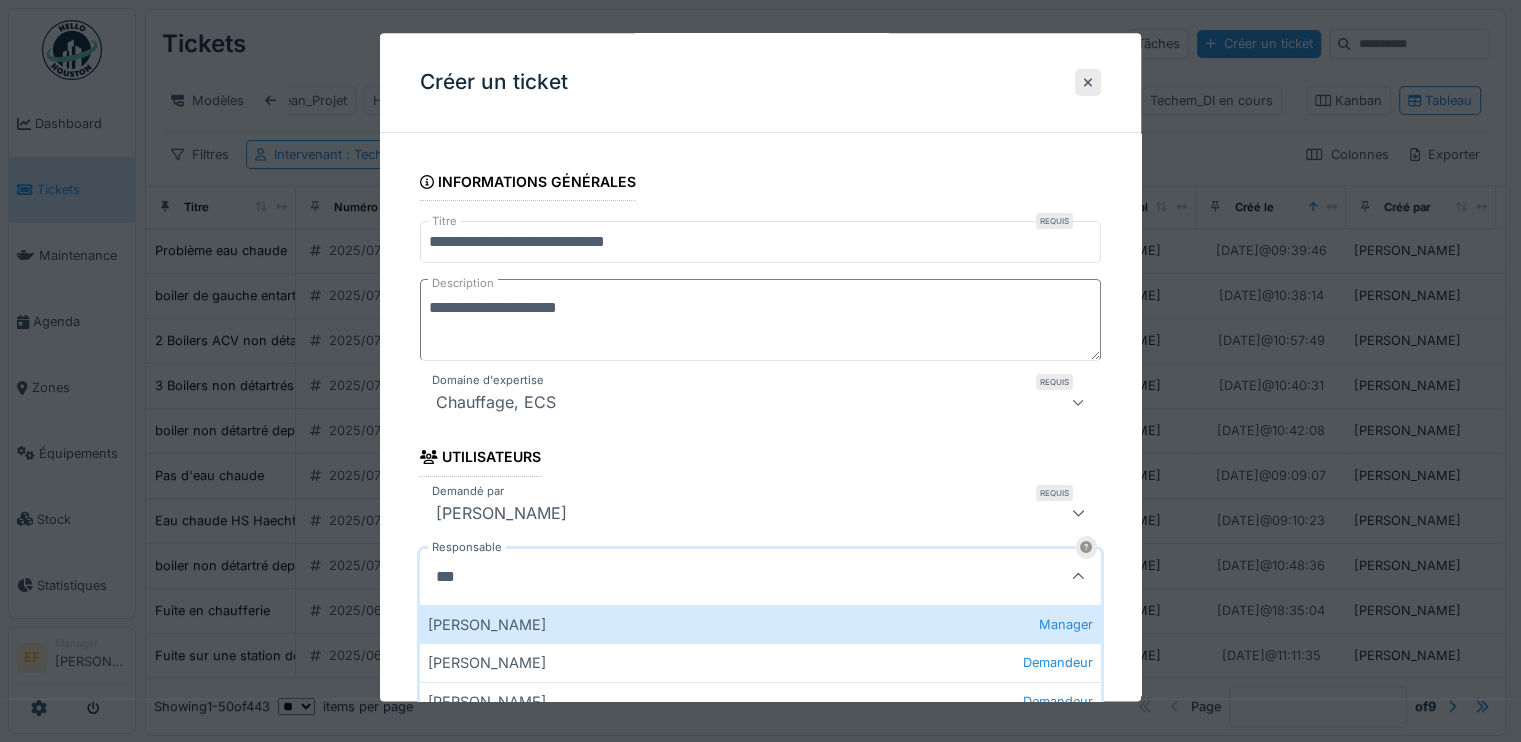 type on "****" 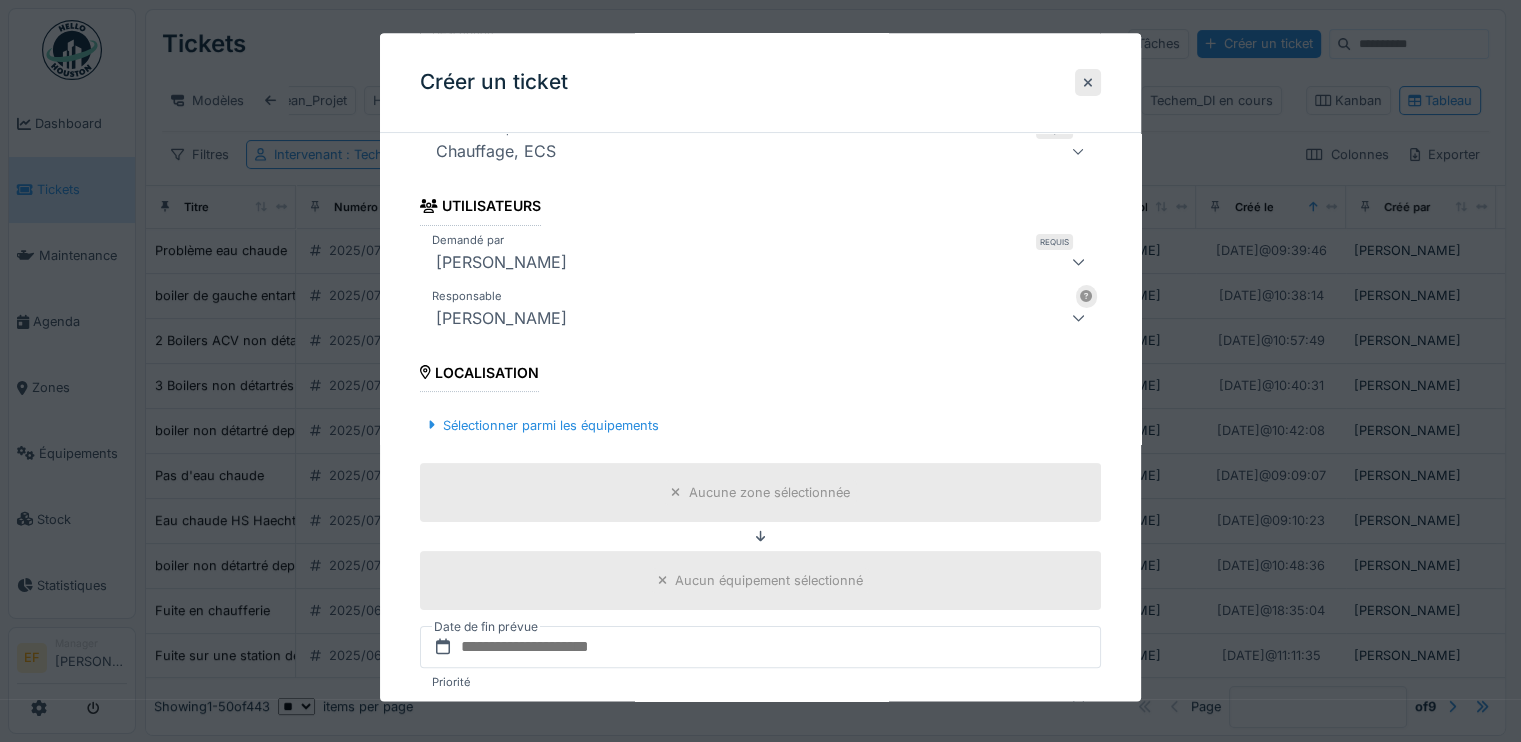 scroll, scrollTop: 500, scrollLeft: 0, axis: vertical 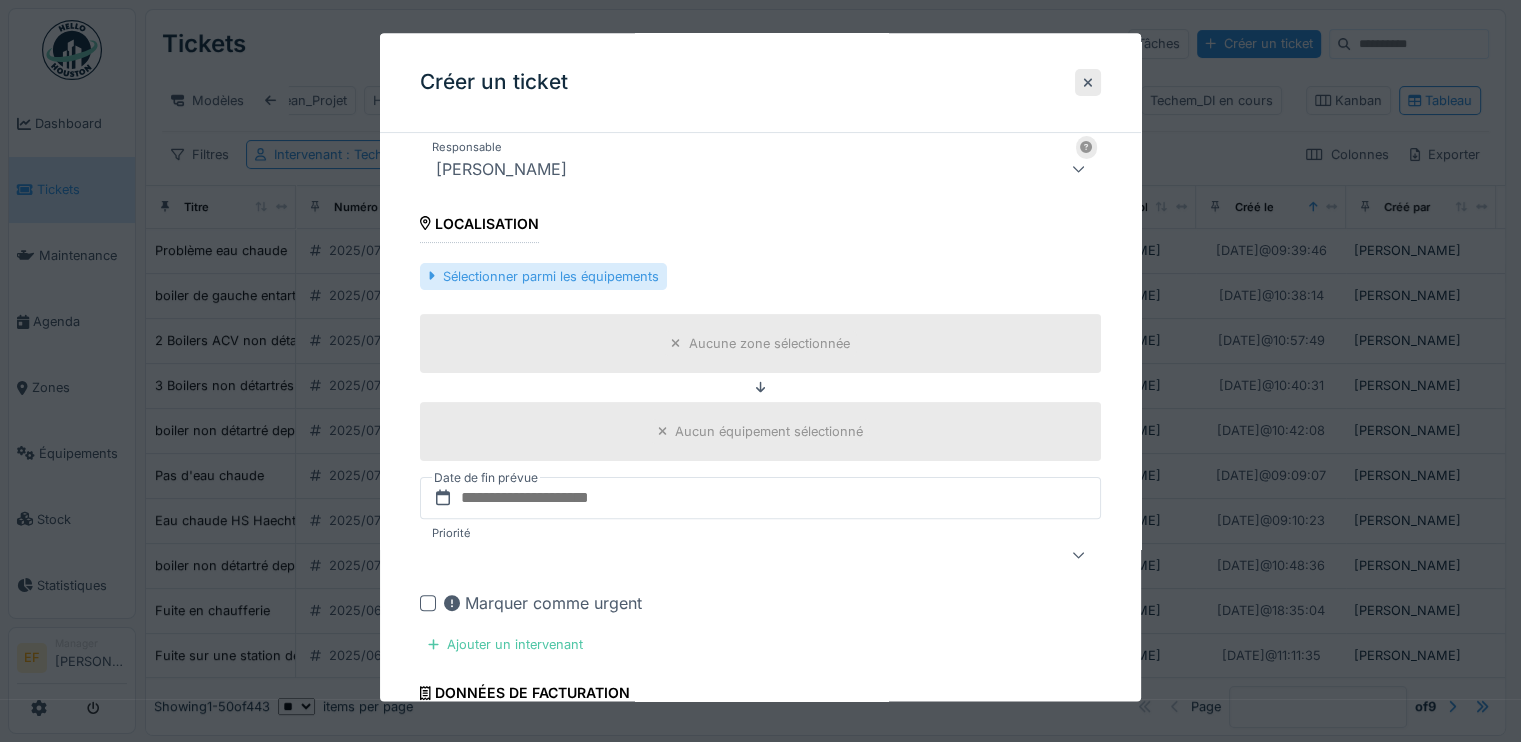 click on "Sélectionner parmi les équipements" at bounding box center (543, 276) 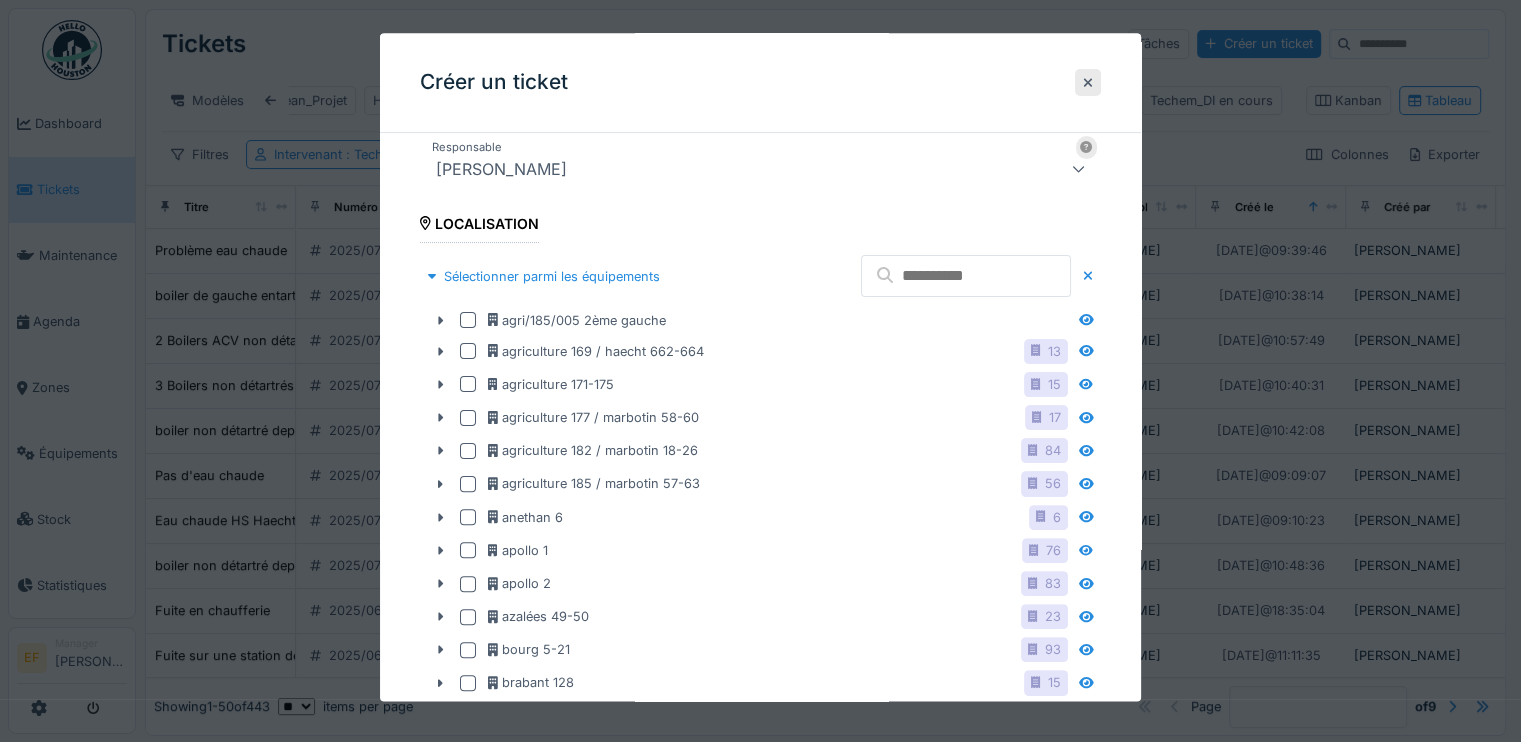 click at bounding box center (966, 277) 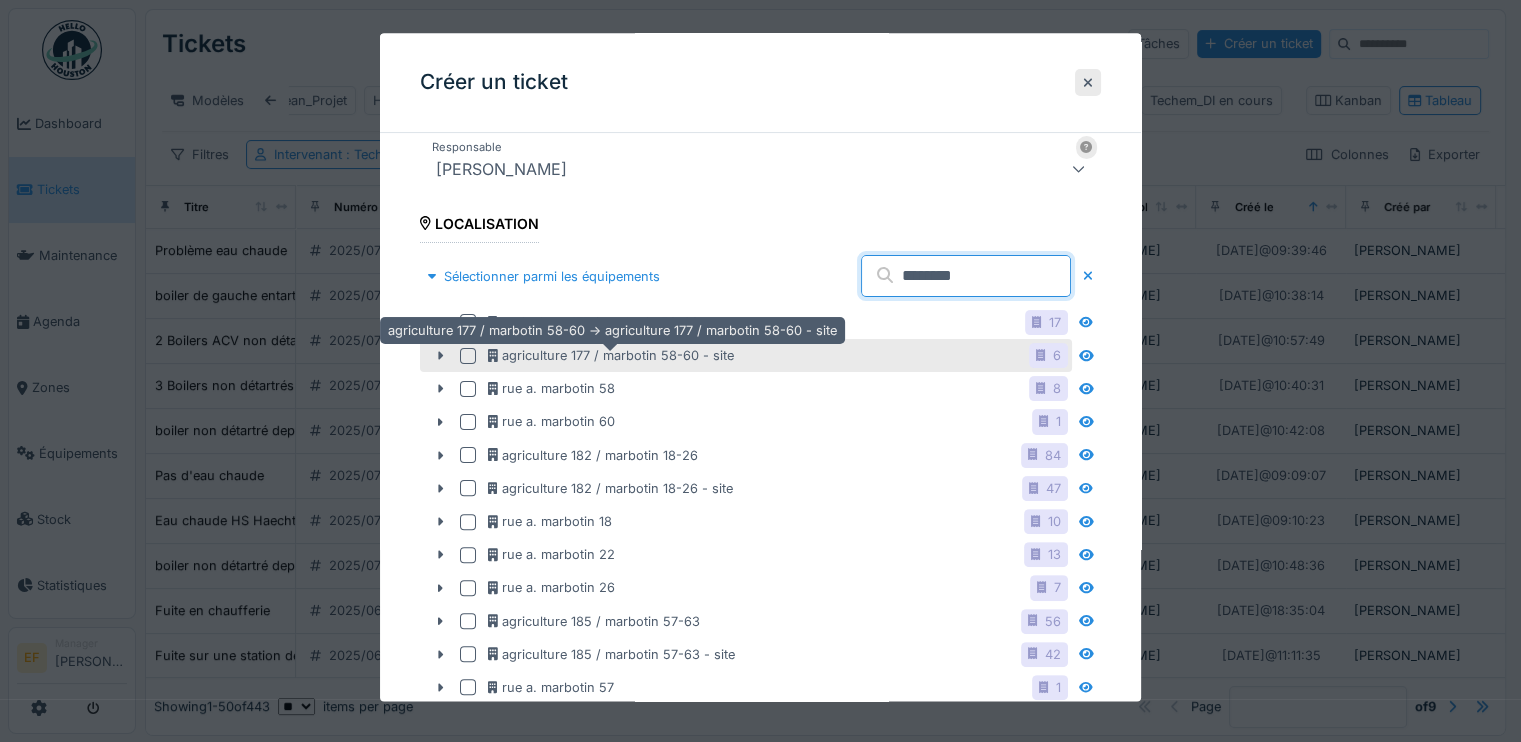 type on "********" 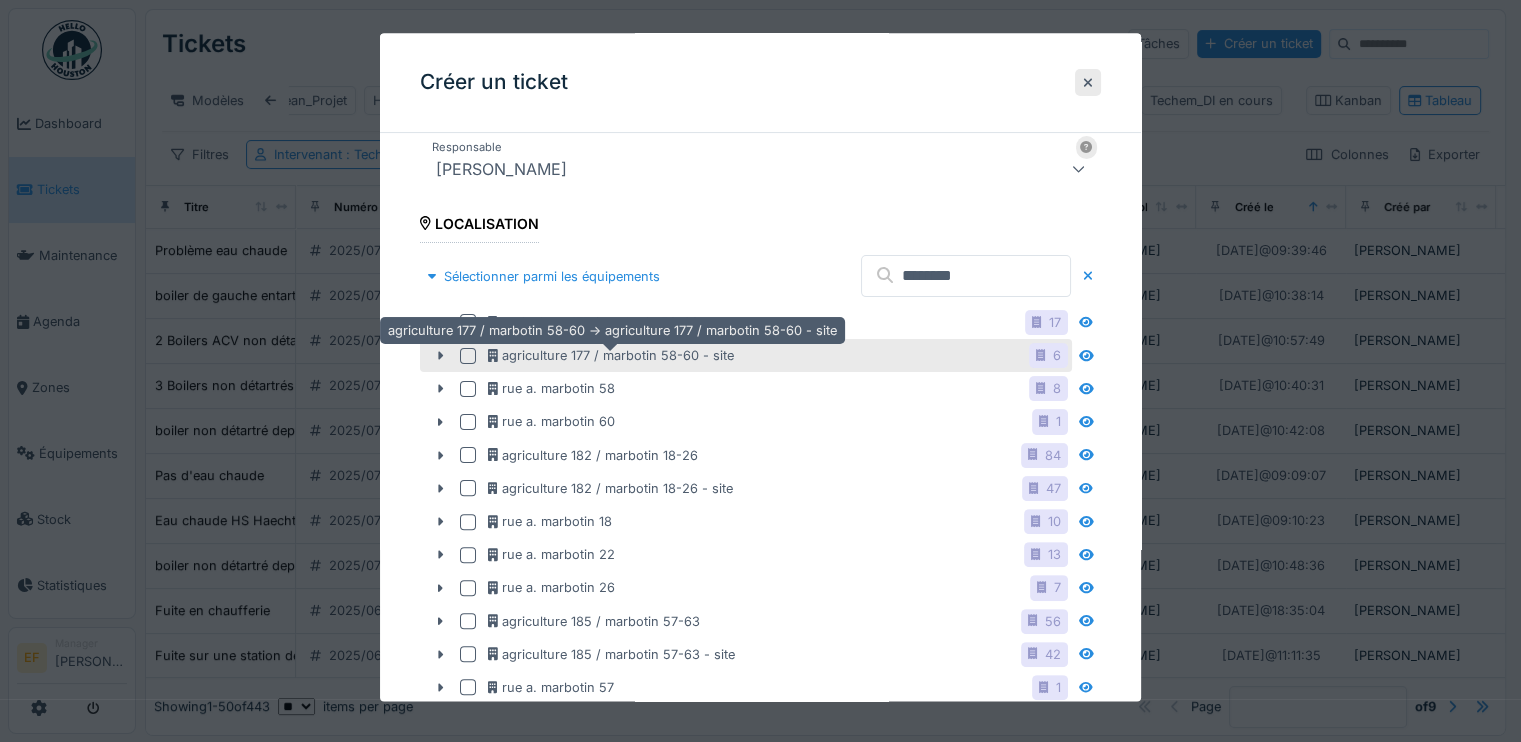 click on "agriculture 177 / marbotin 58-60 - site" at bounding box center (611, 355) 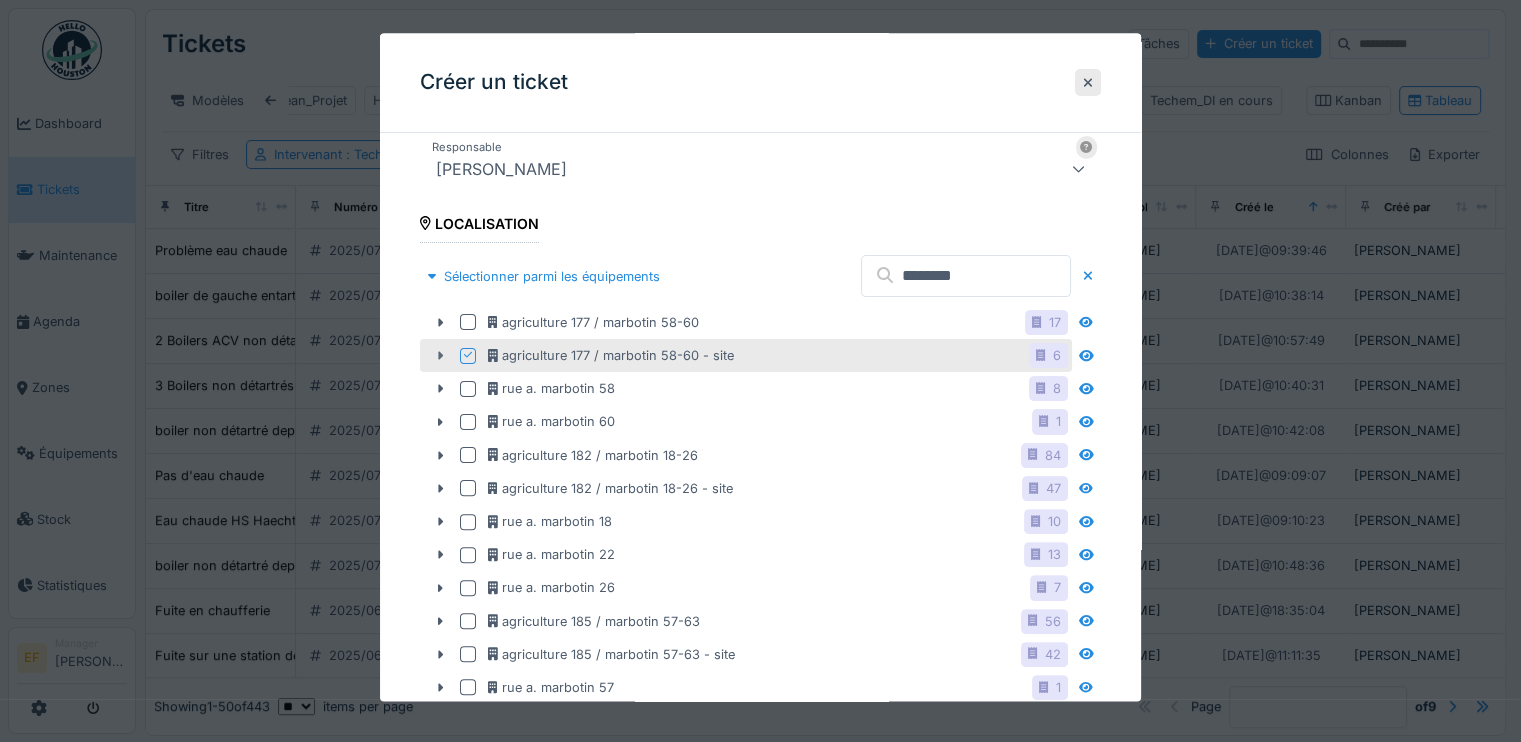 click 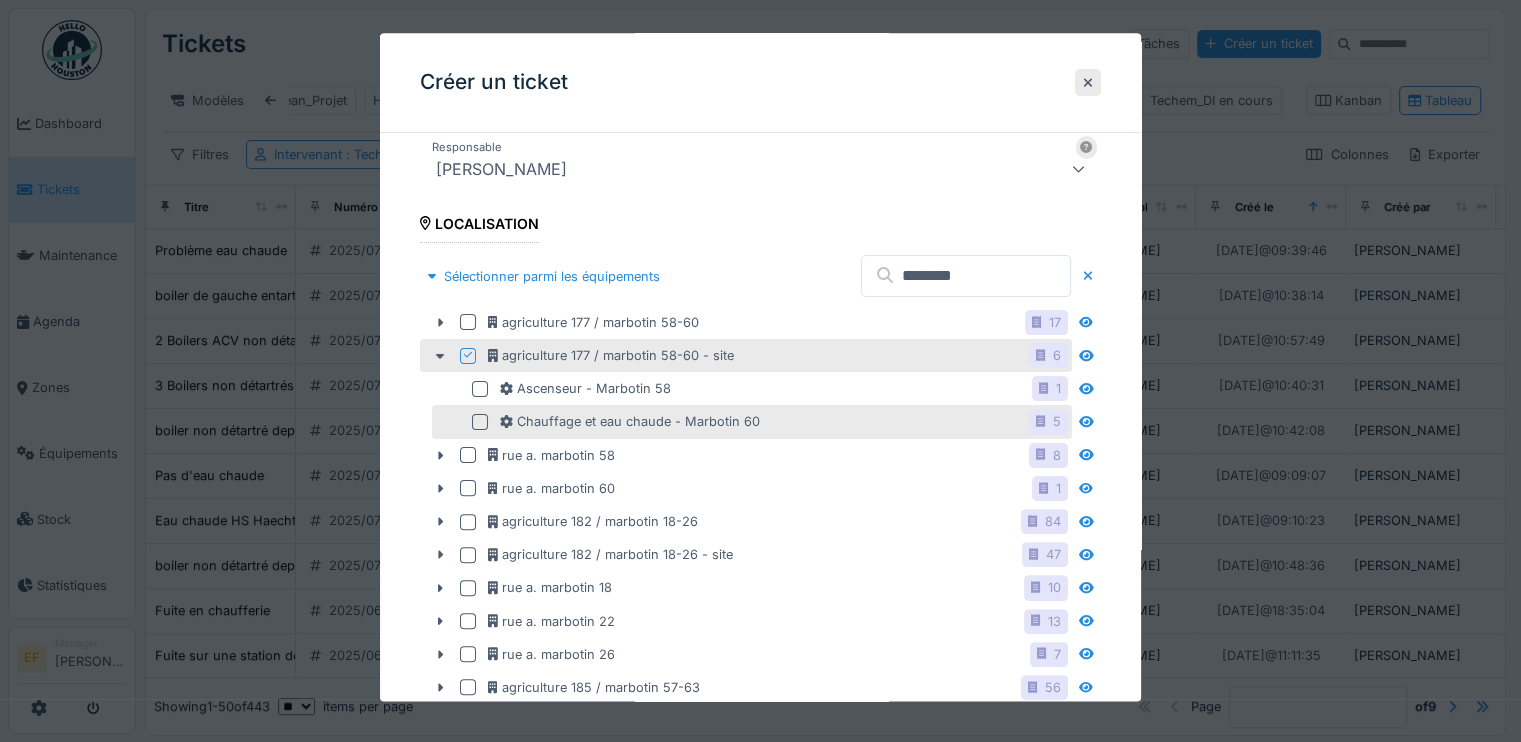 click at bounding box center (480, 422) 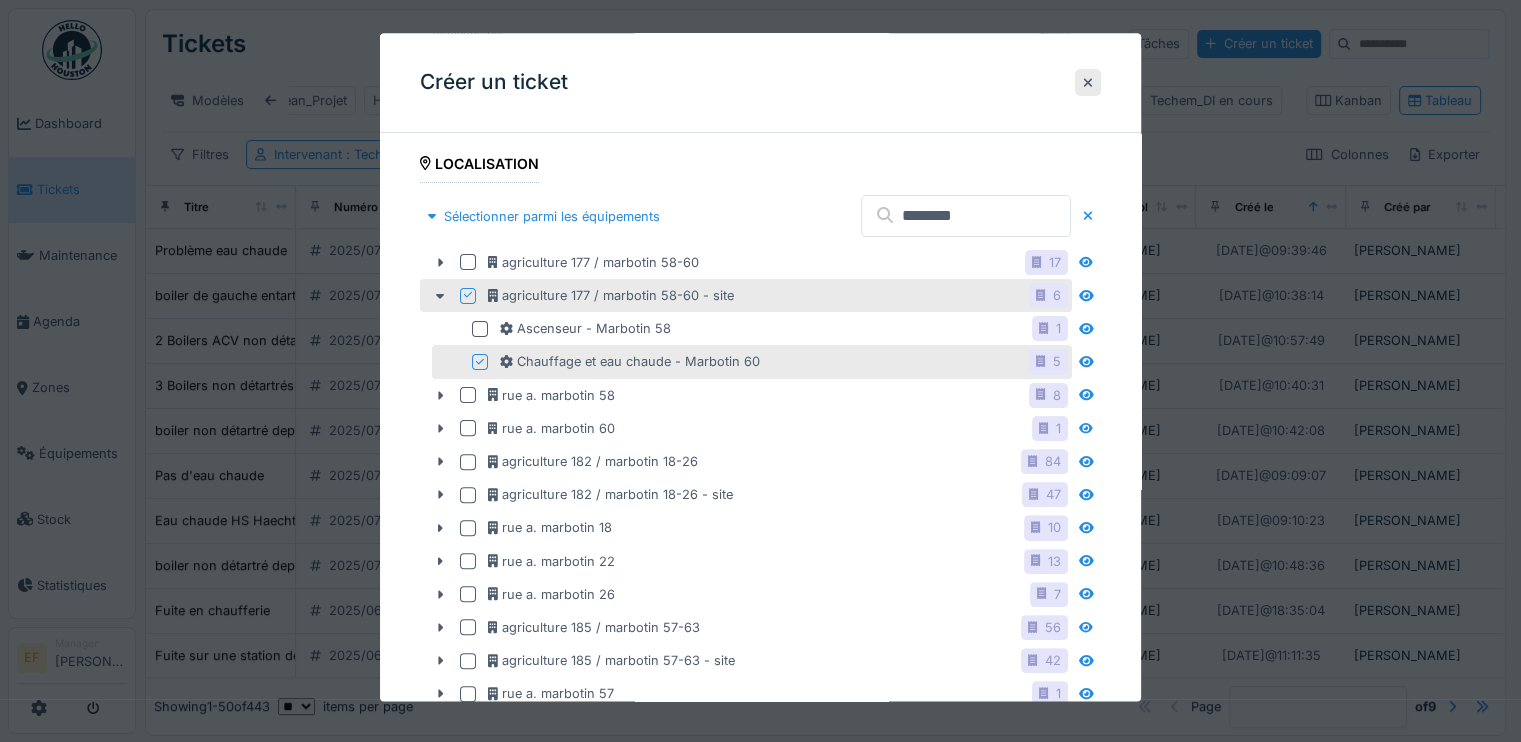 scroll, scrollTop: 300, scrollLeft: 0, axis: vertical 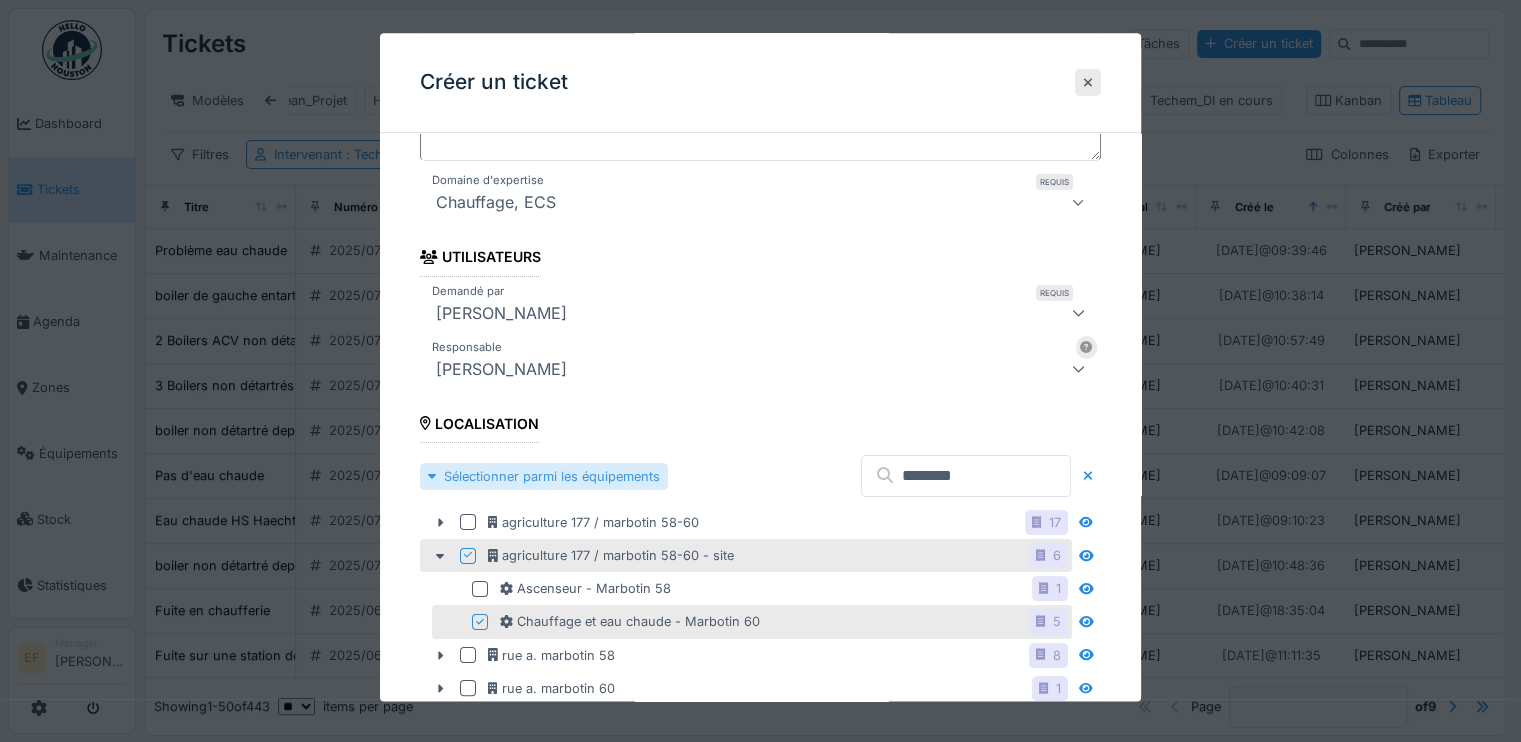 click on "Sélectionner parmi les équipements" at bounding box center [544, 476] 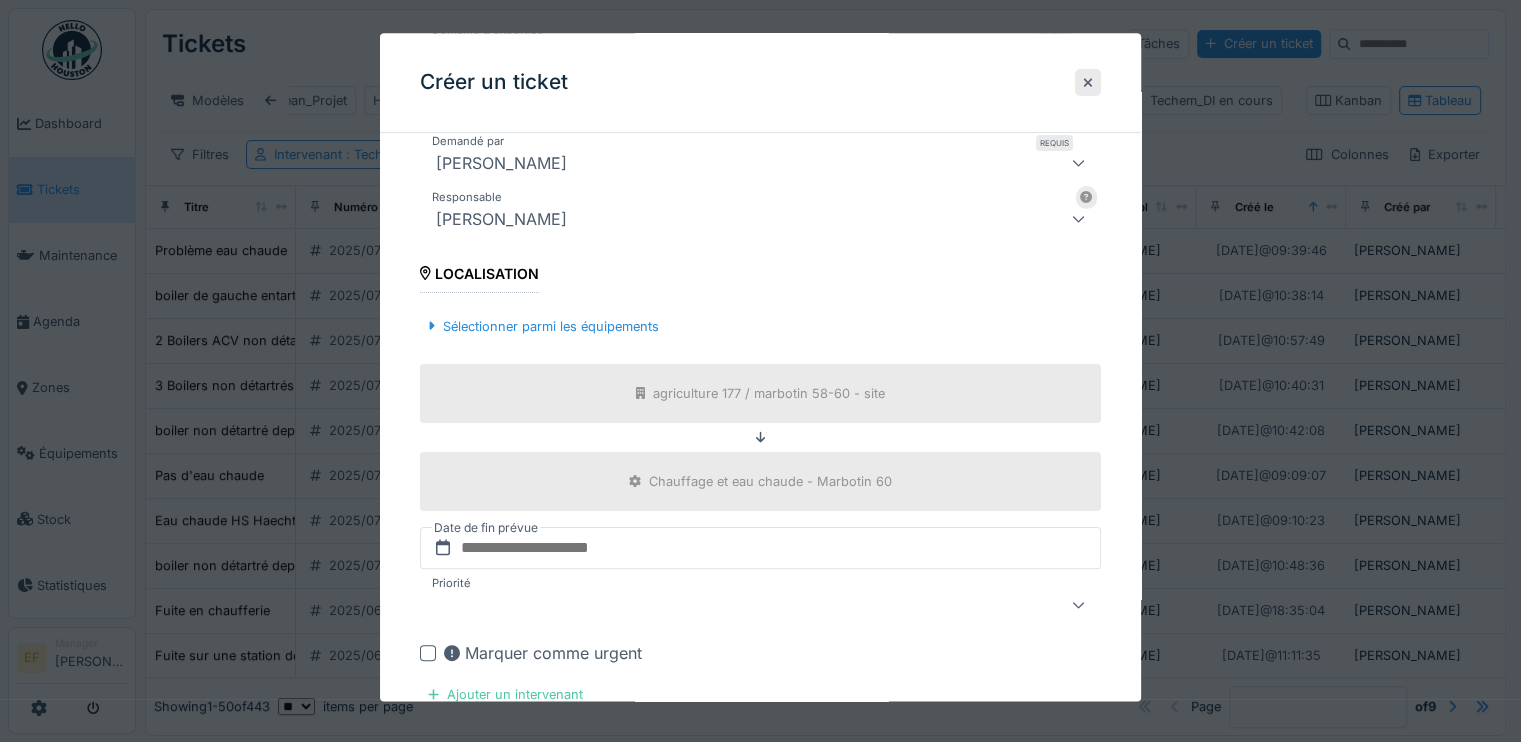 scroll, scrollTop: 700, scrollLeft: 0, axis: vertical 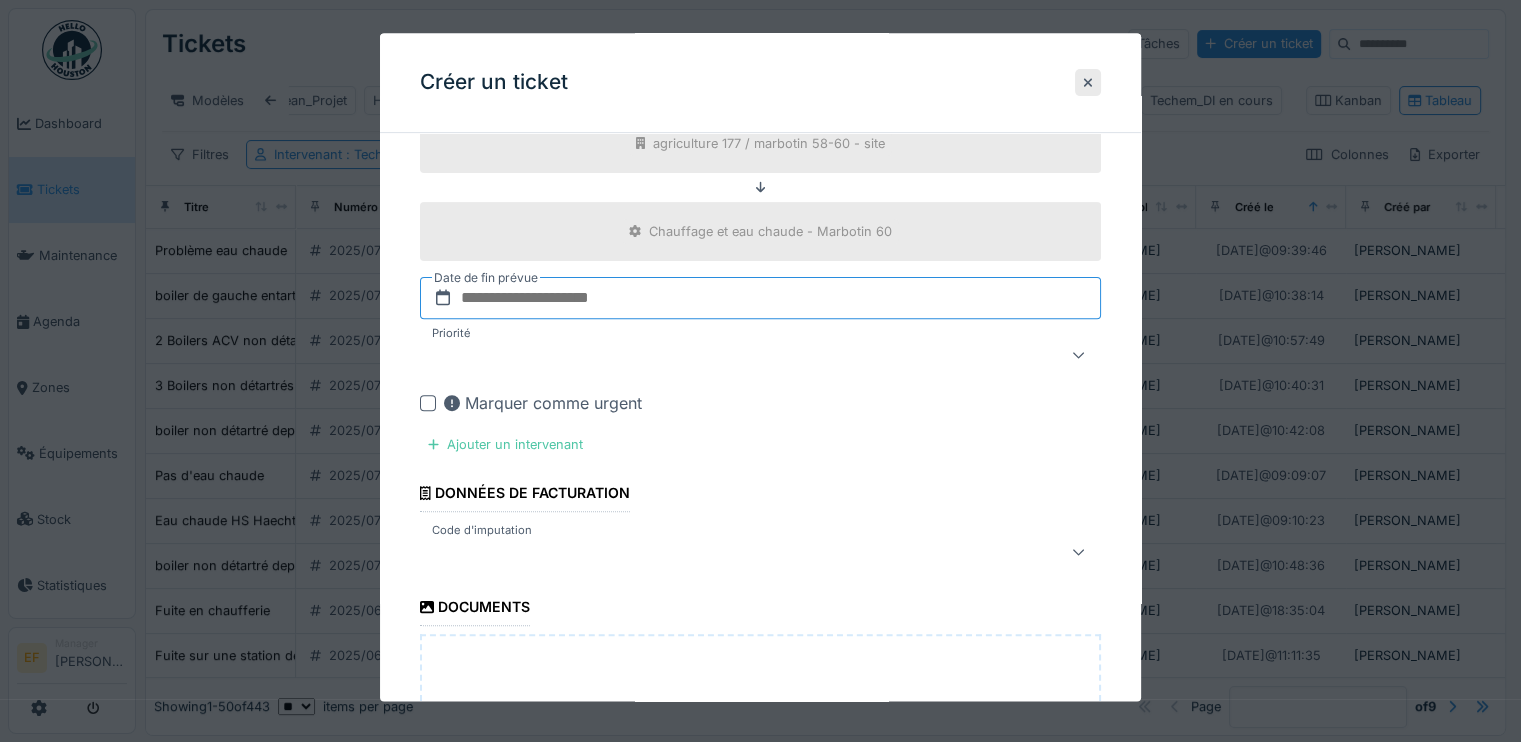 click at bounding box center [760, 298] 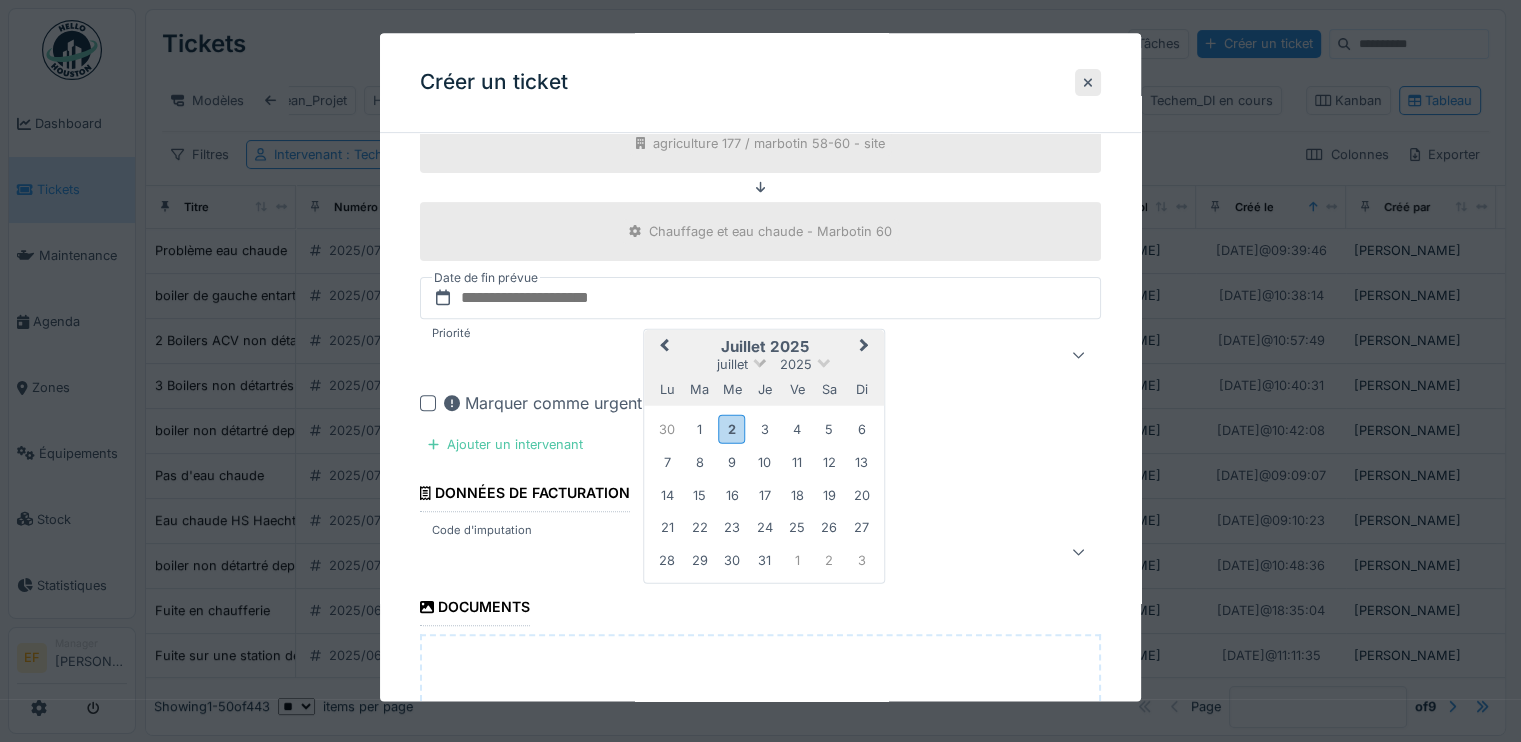 click at bounding box center [759, 361] 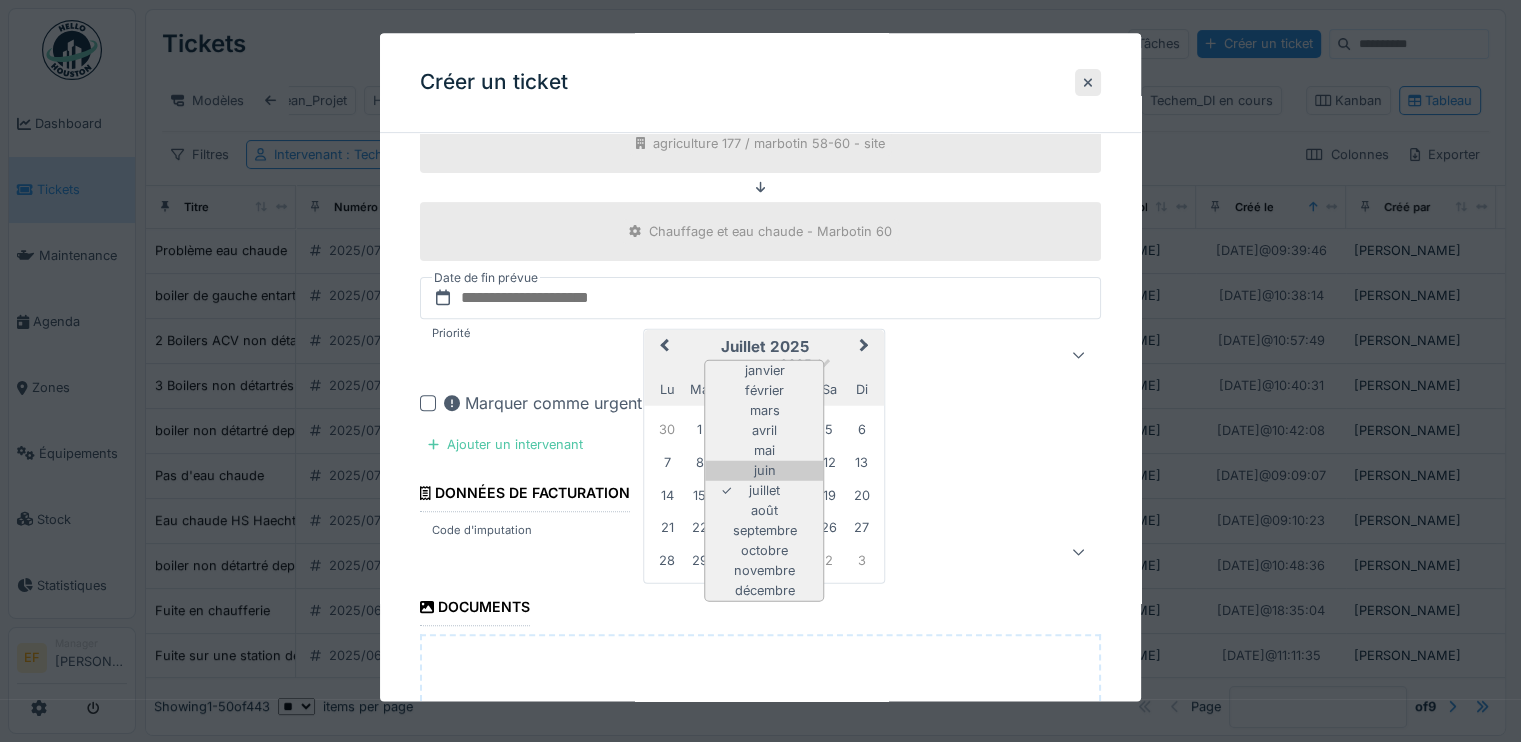 click on "juin" at bounding box center (764, 471) 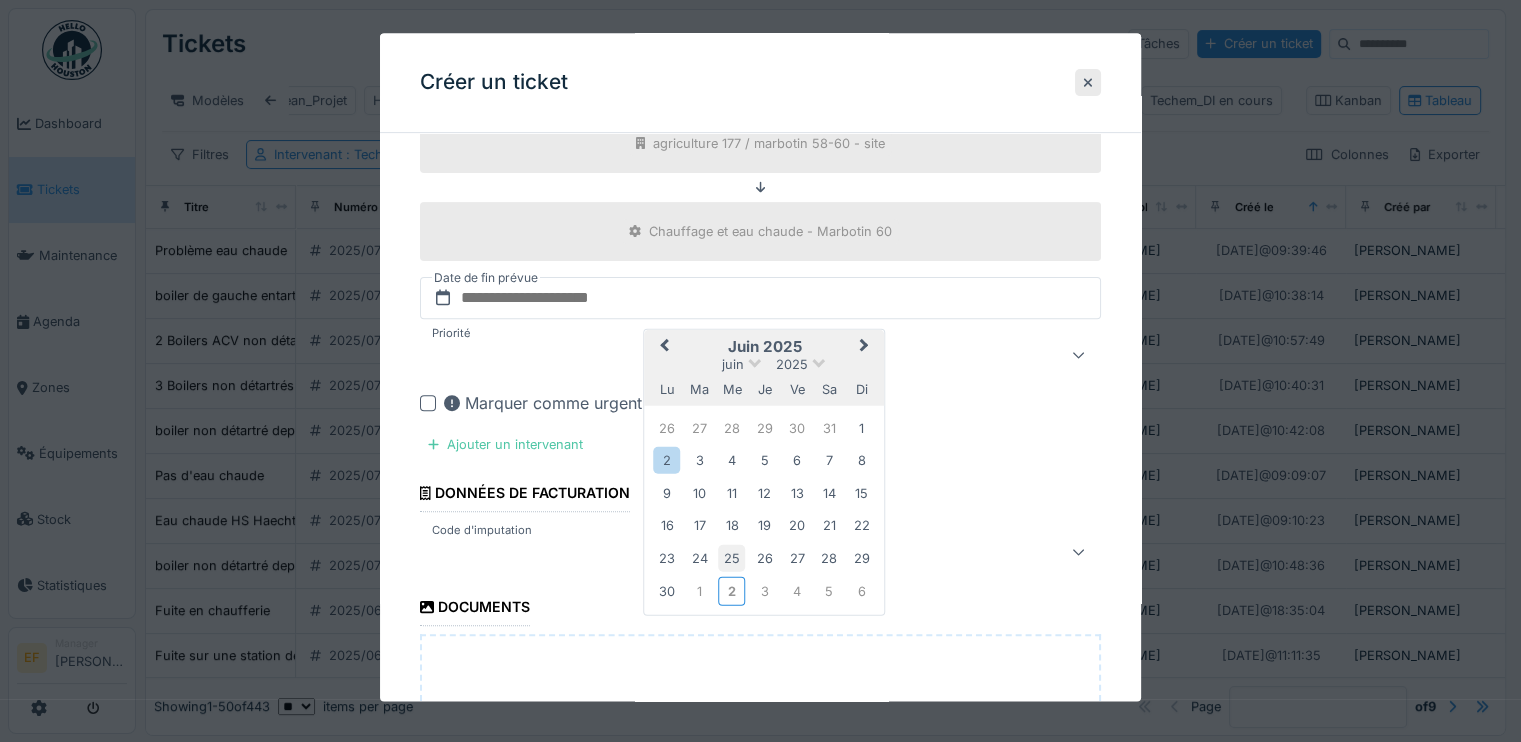 click on "25" at bounding box center [731, 558] 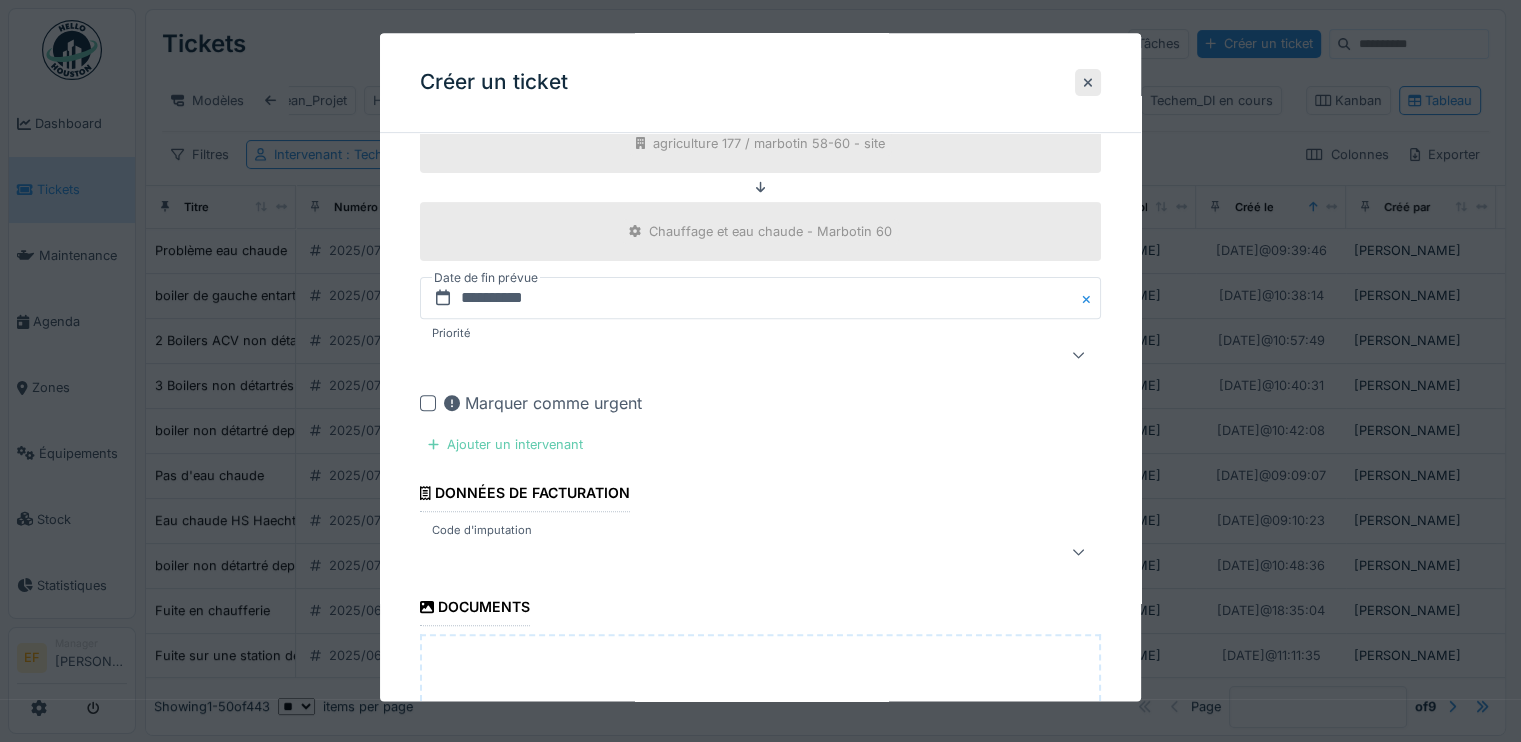 click on "Ajouter un intervenant" at bounding box center [505, 444] 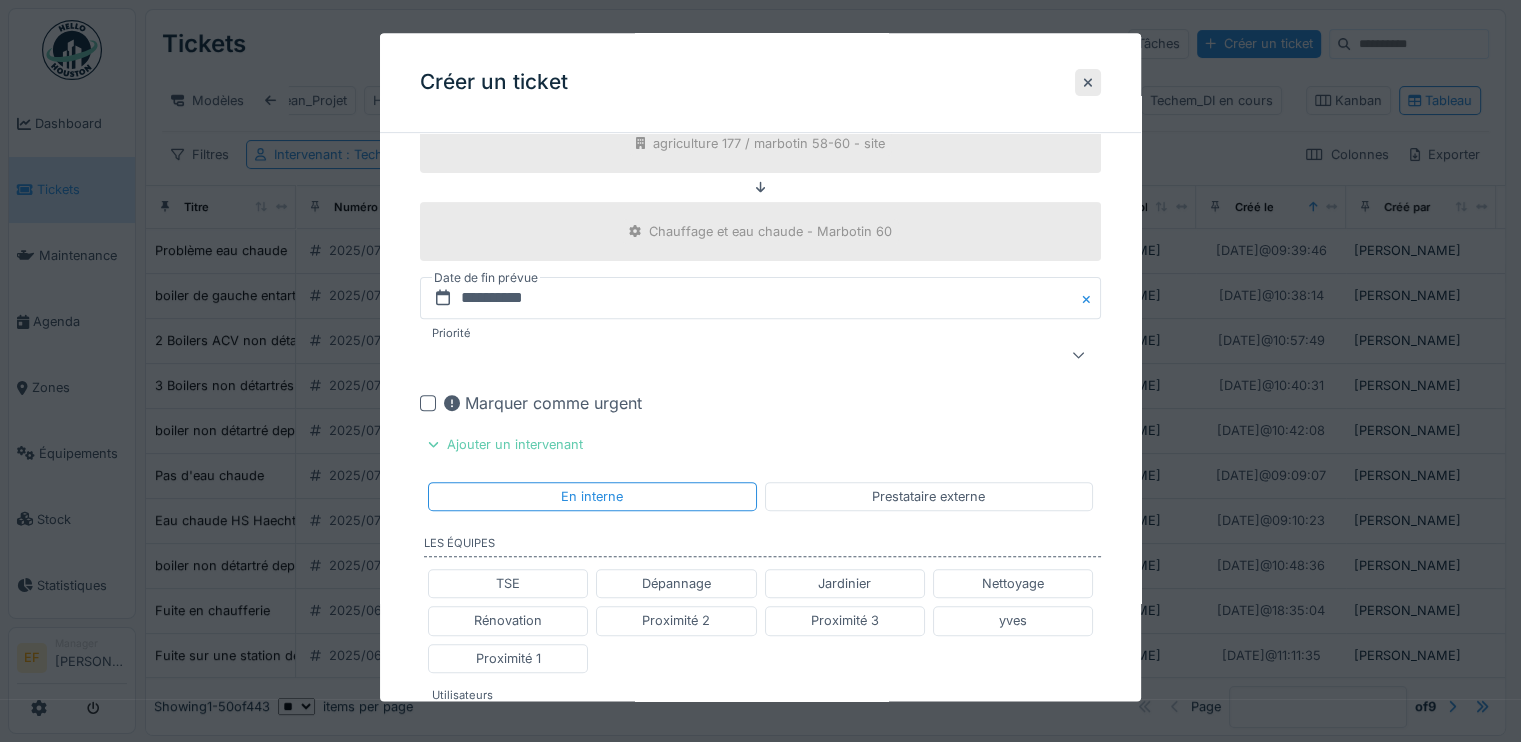 click on "Ajouter un intervenant" at bounding box center [505, 444] 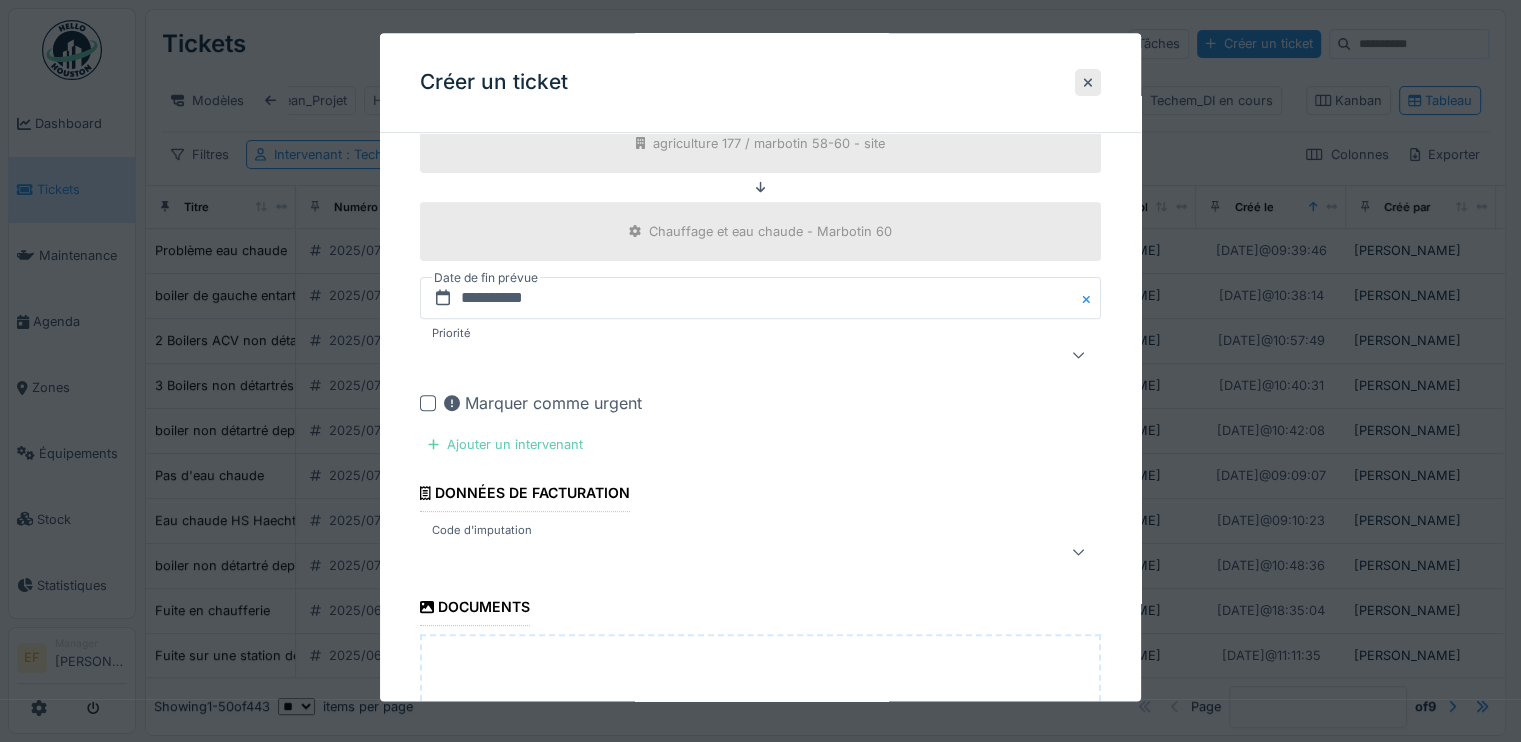 click on "Ajouter un intervenant" at bounding box center (505, 444) 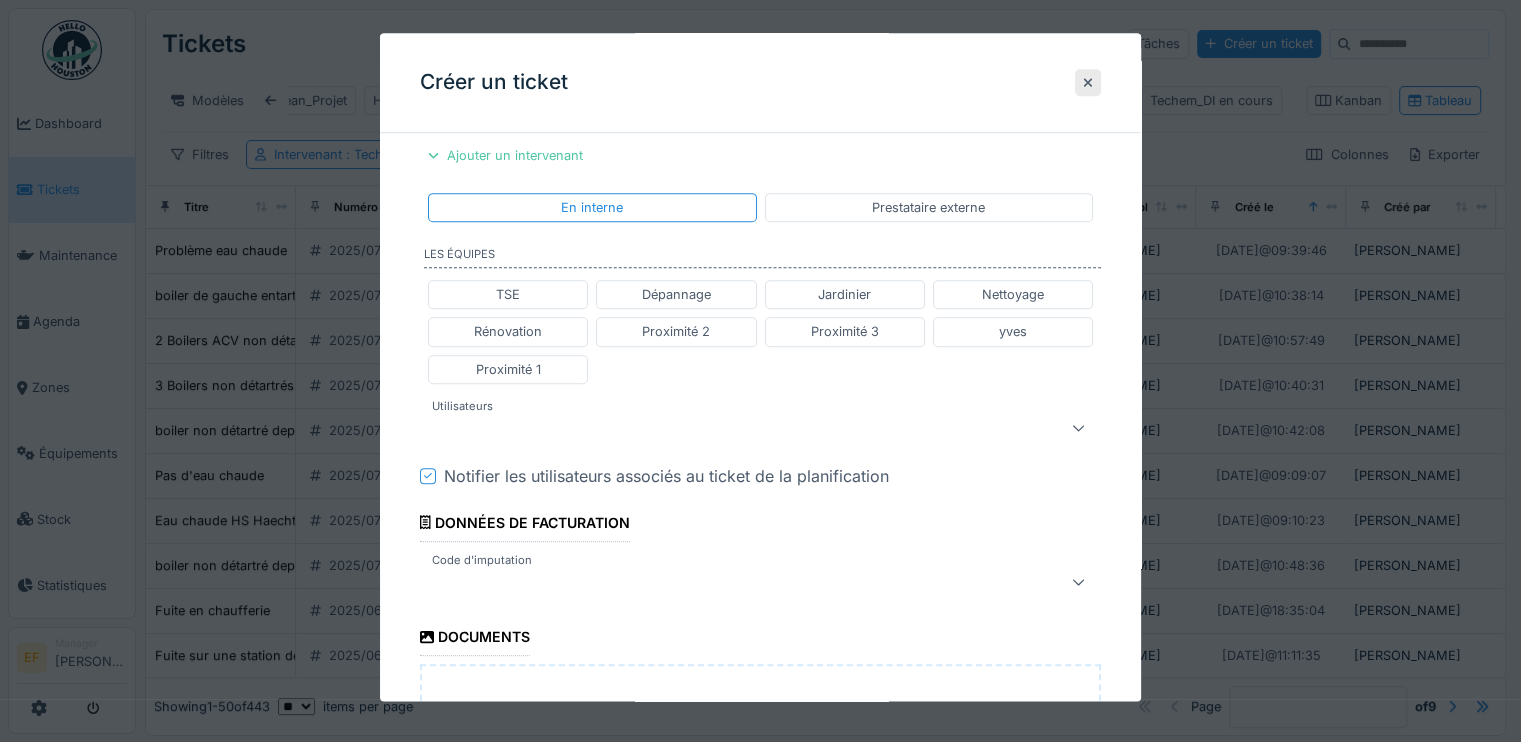 scroll, scrollTop: 1000, scrollLeft: 0, axis: vertical 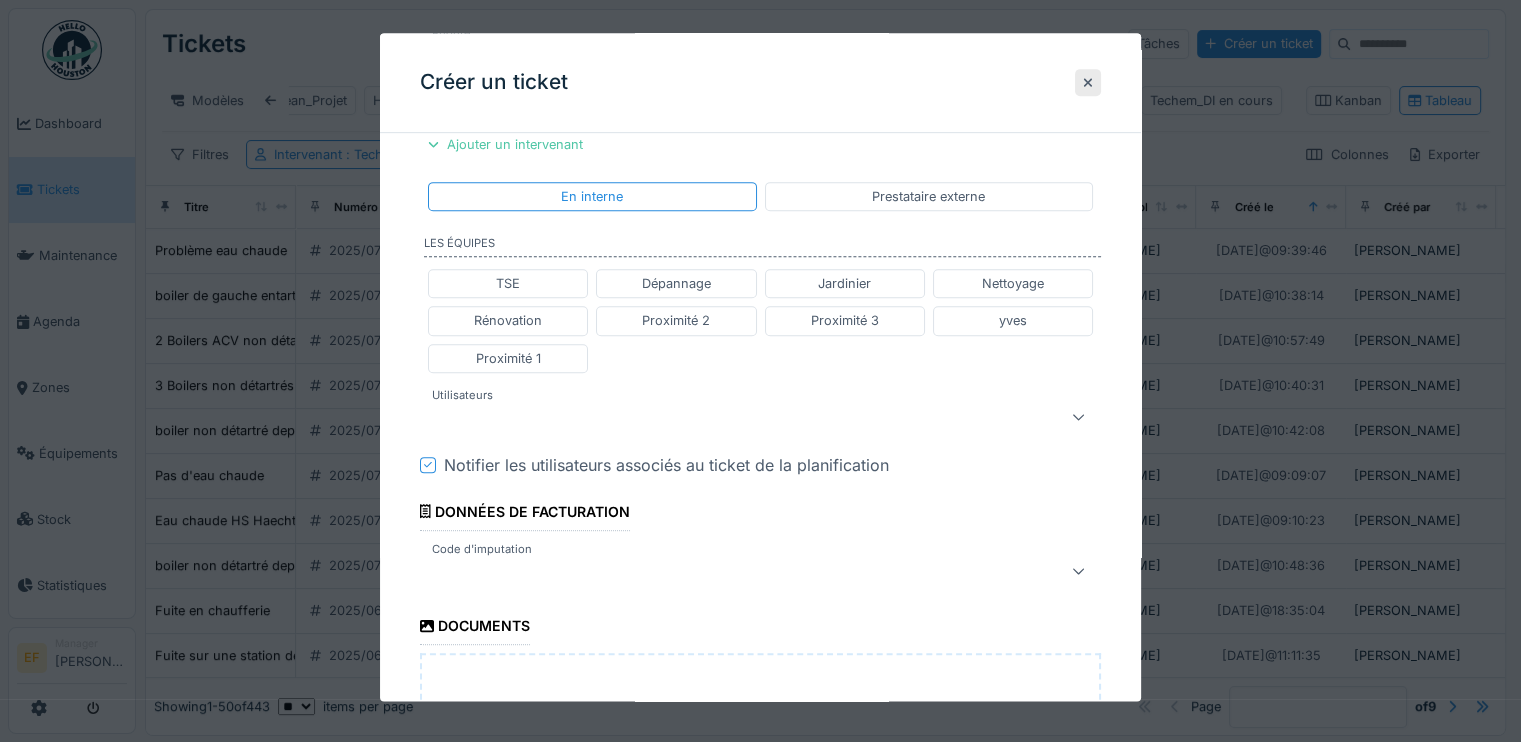 click at bounding box center [760, 417] 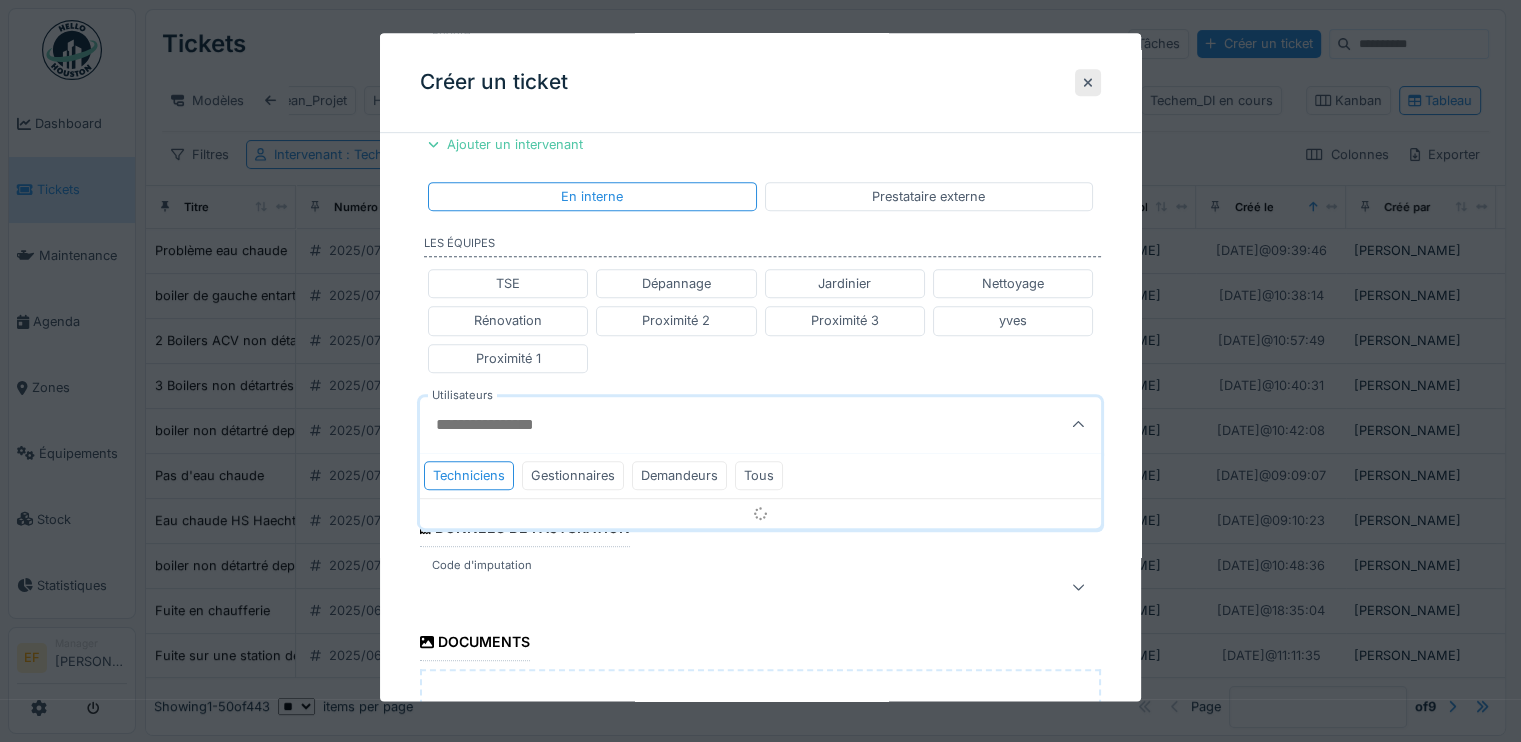 click on "Utilisateurs" at bounding box center (714, 425) 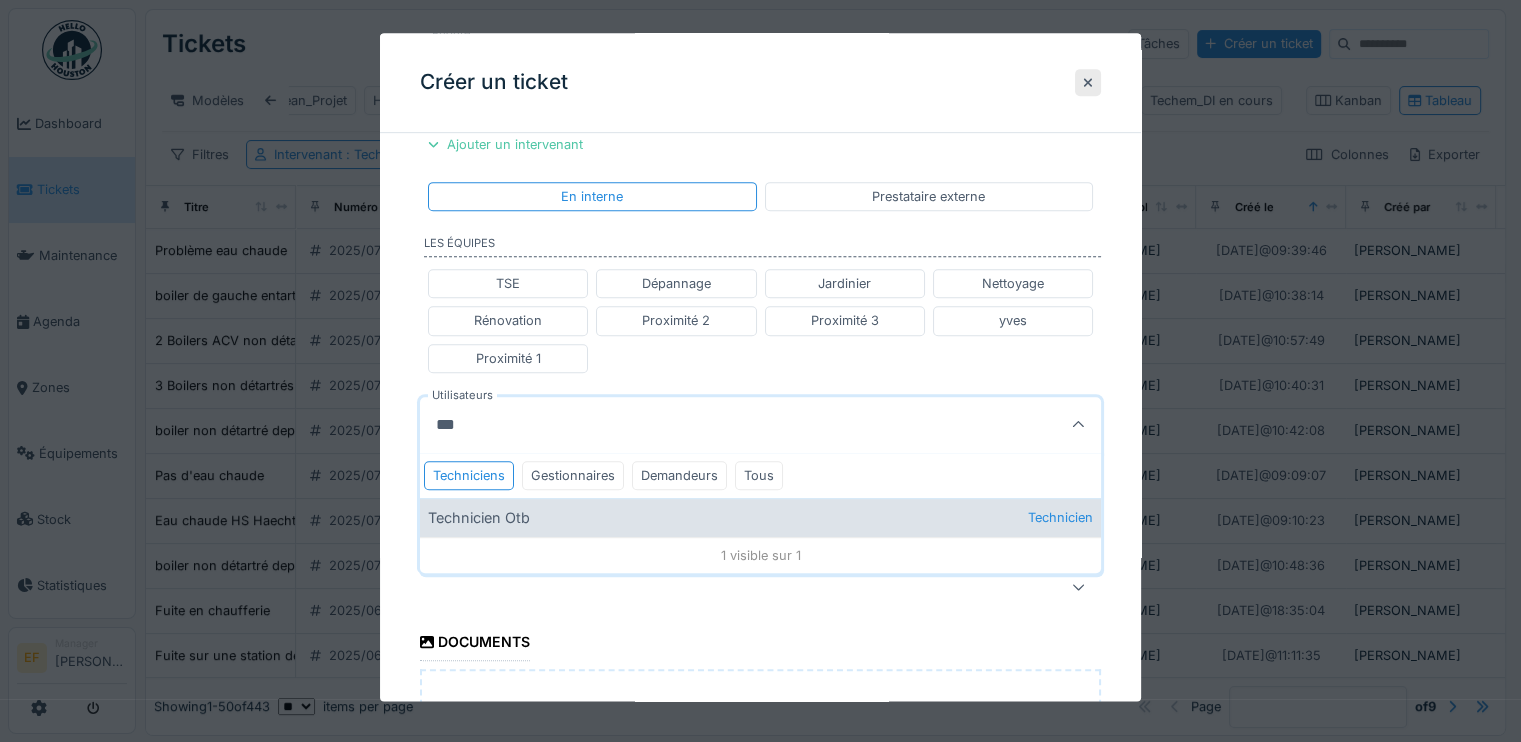 type on "***" 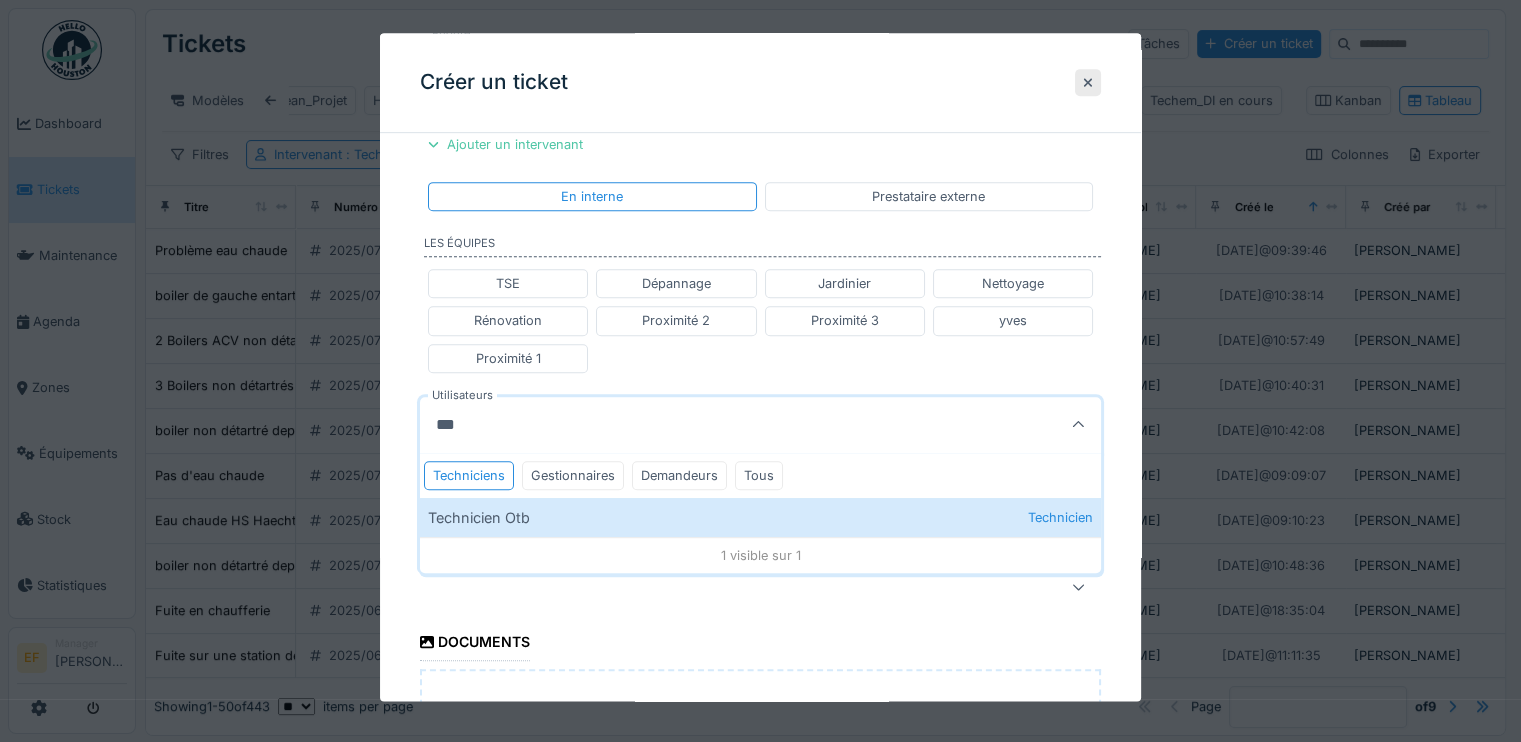 click on "Technicien Otb   Technicien" at bounding box center [760, 517] 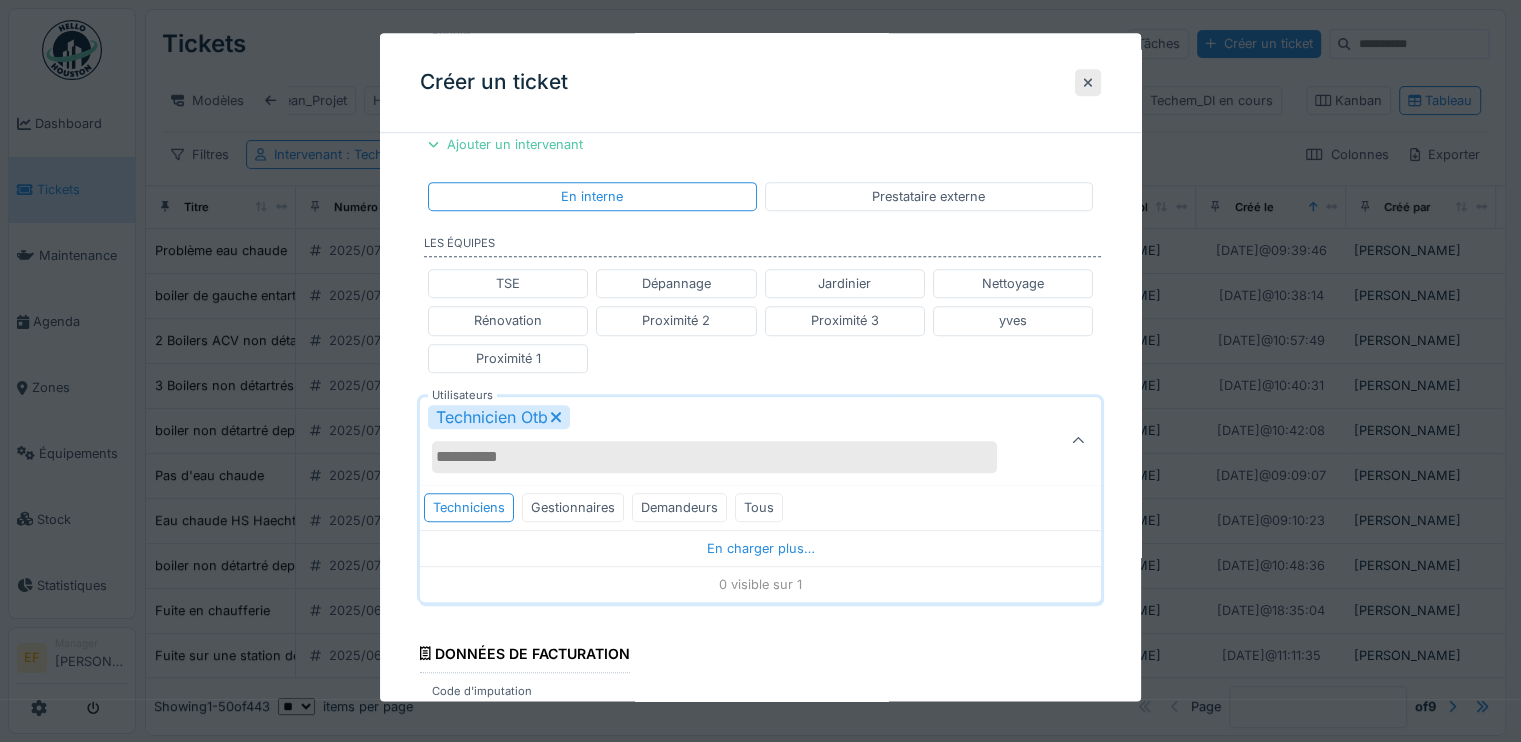 click on "Technicien Otb" at bounding box center (726, 441) 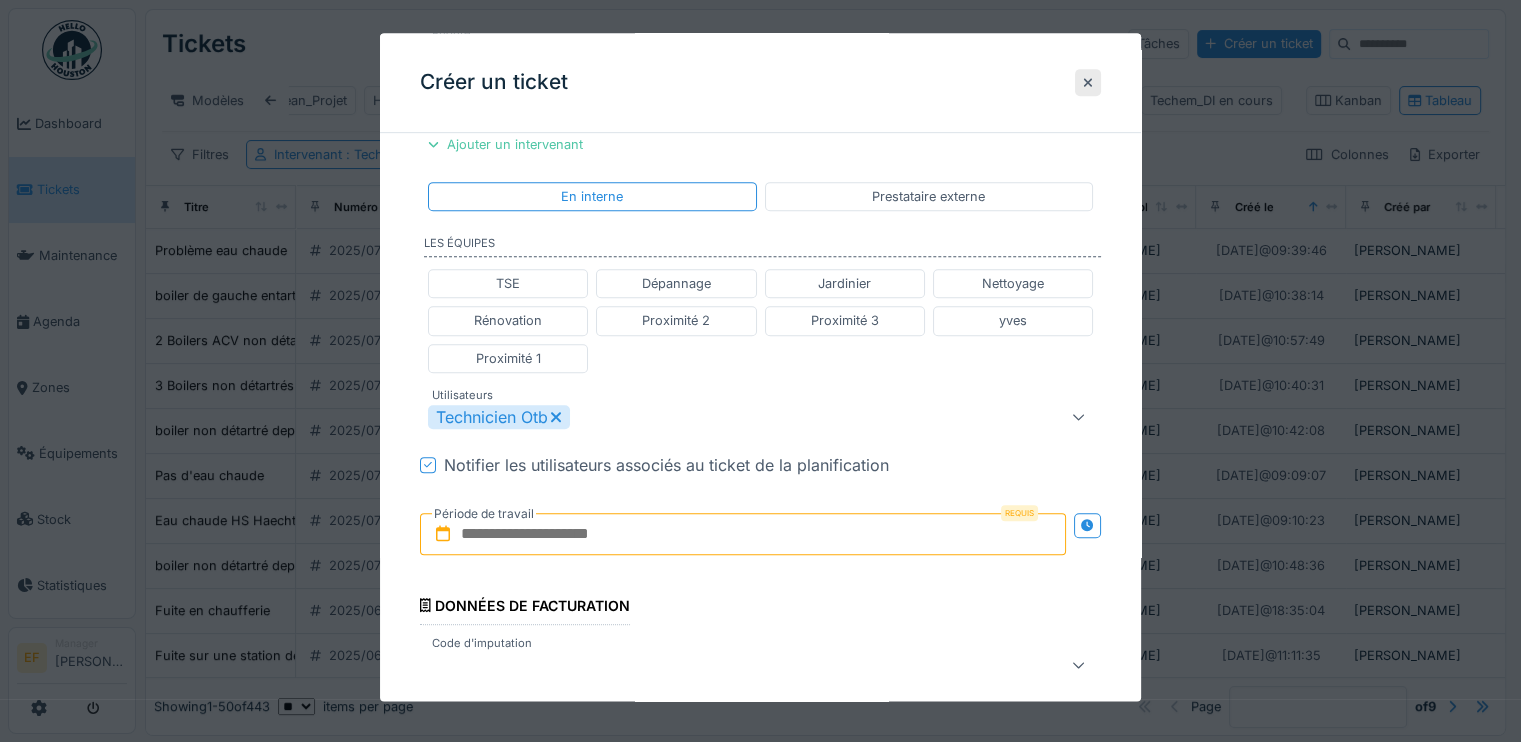 click at bounding box center [743, 534] 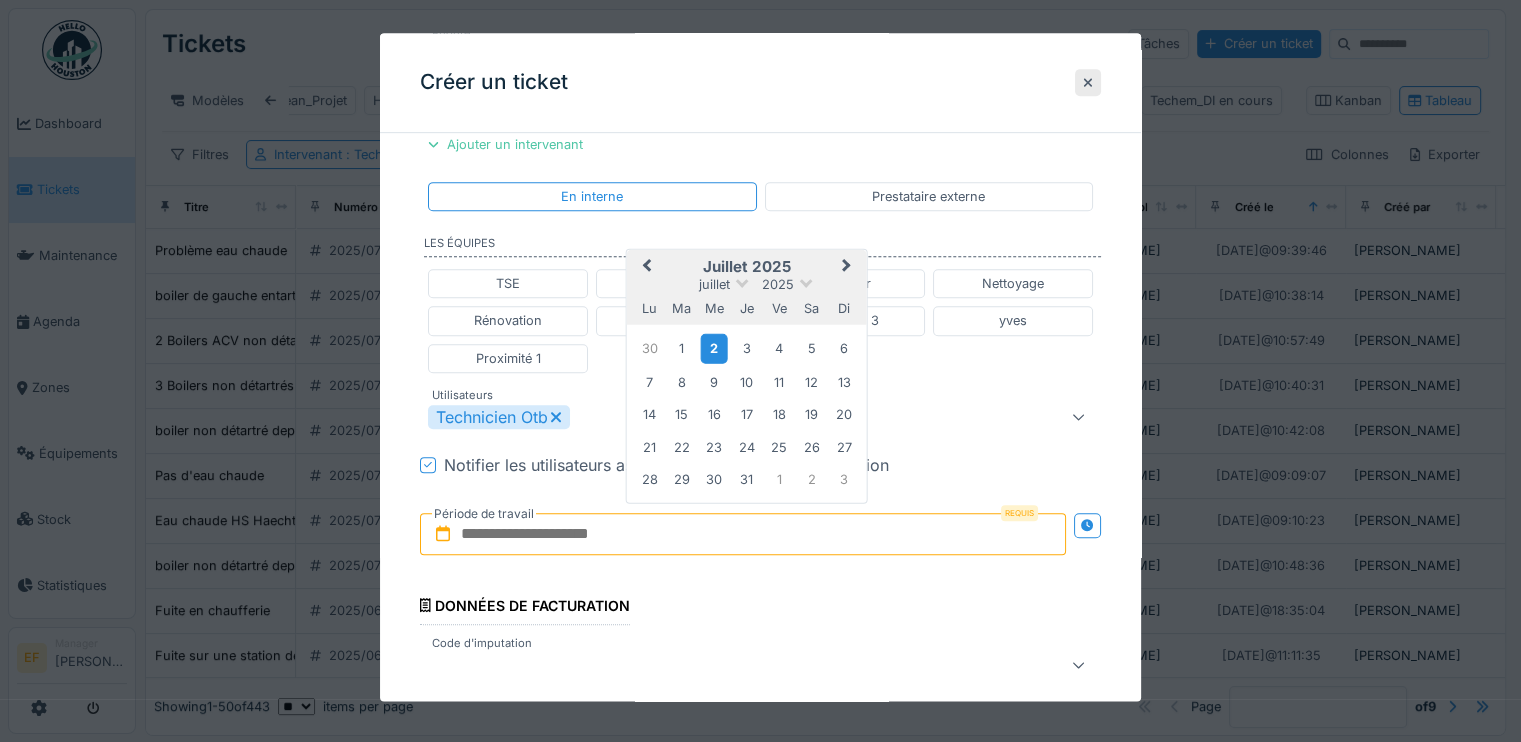 click on "2" at bounding box center [714, 348] 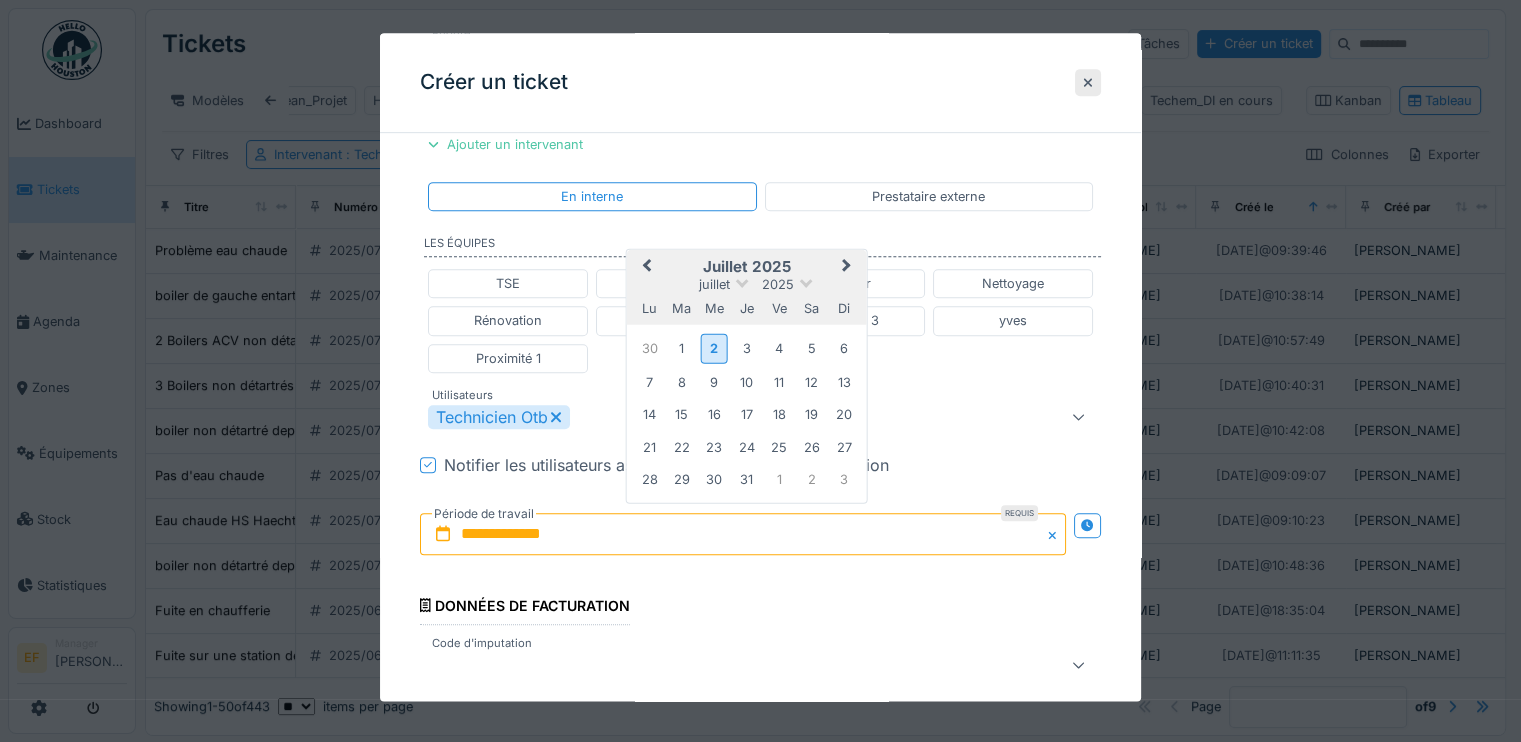 click on "**********" at bounding box center [743, 534] 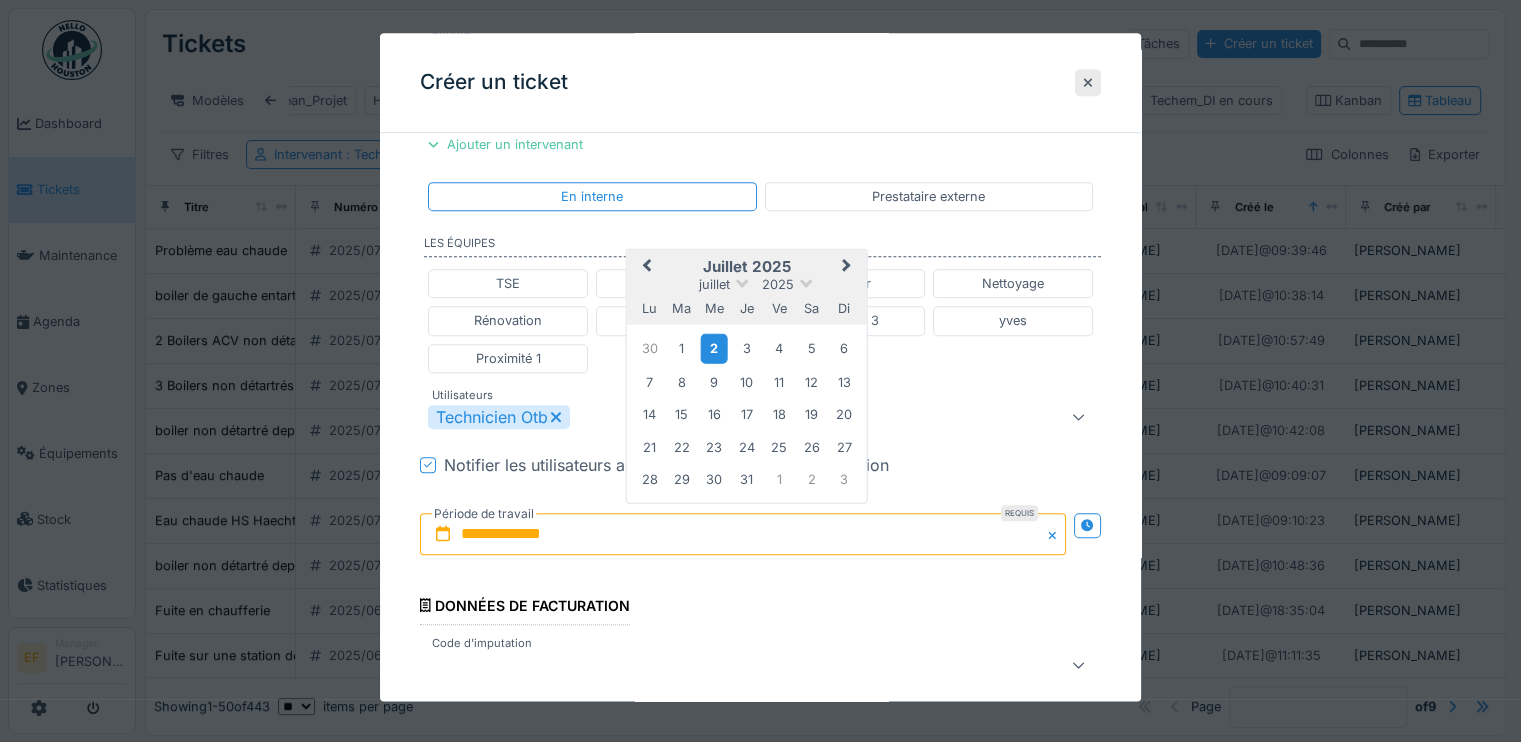 click on "2" at bounding box center [714, 348] 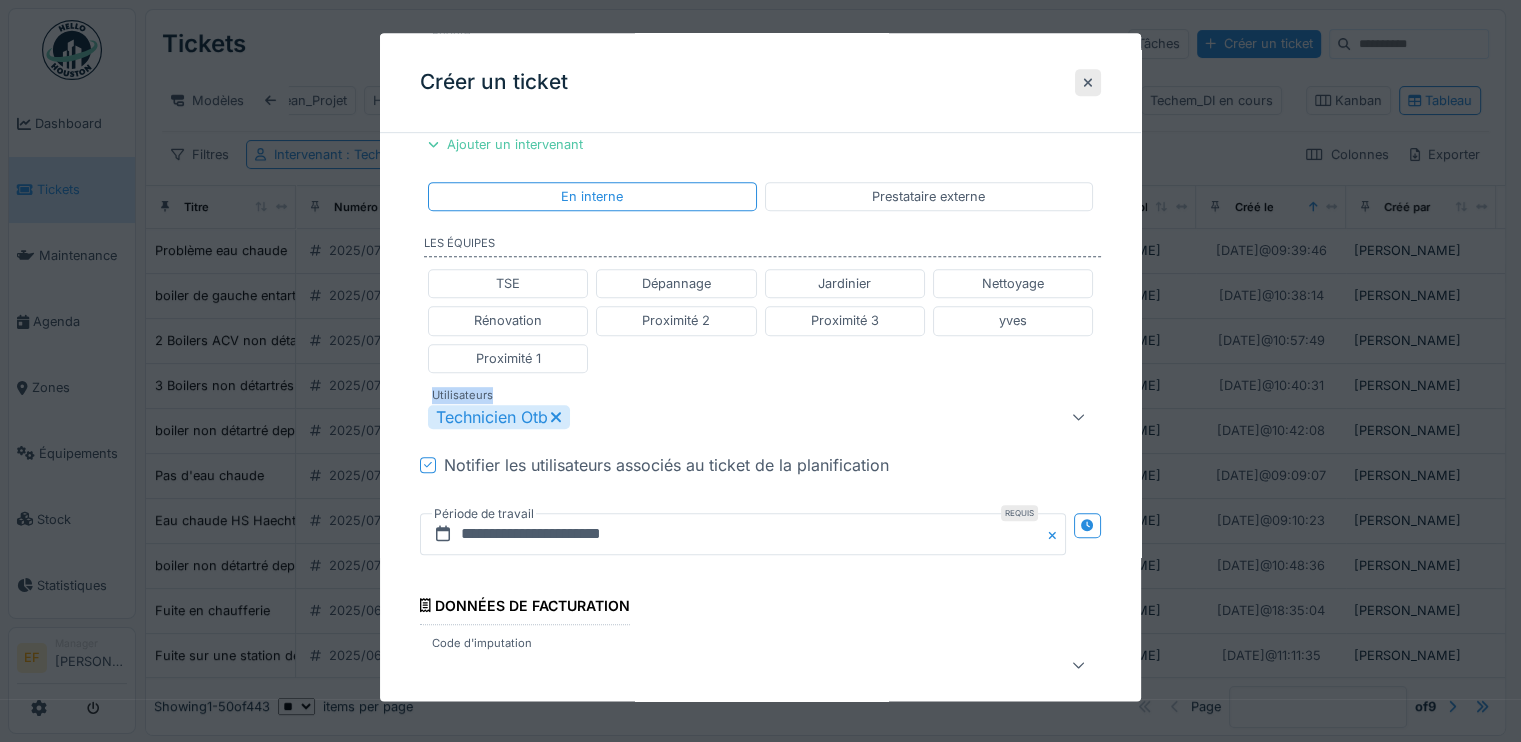 click on "TSE   Dépannage   Jardinier   Nettoyage   Rénovation   Proximité 2   Proximité 3   yves   Proximité 1" at bounding box center (760, 322) 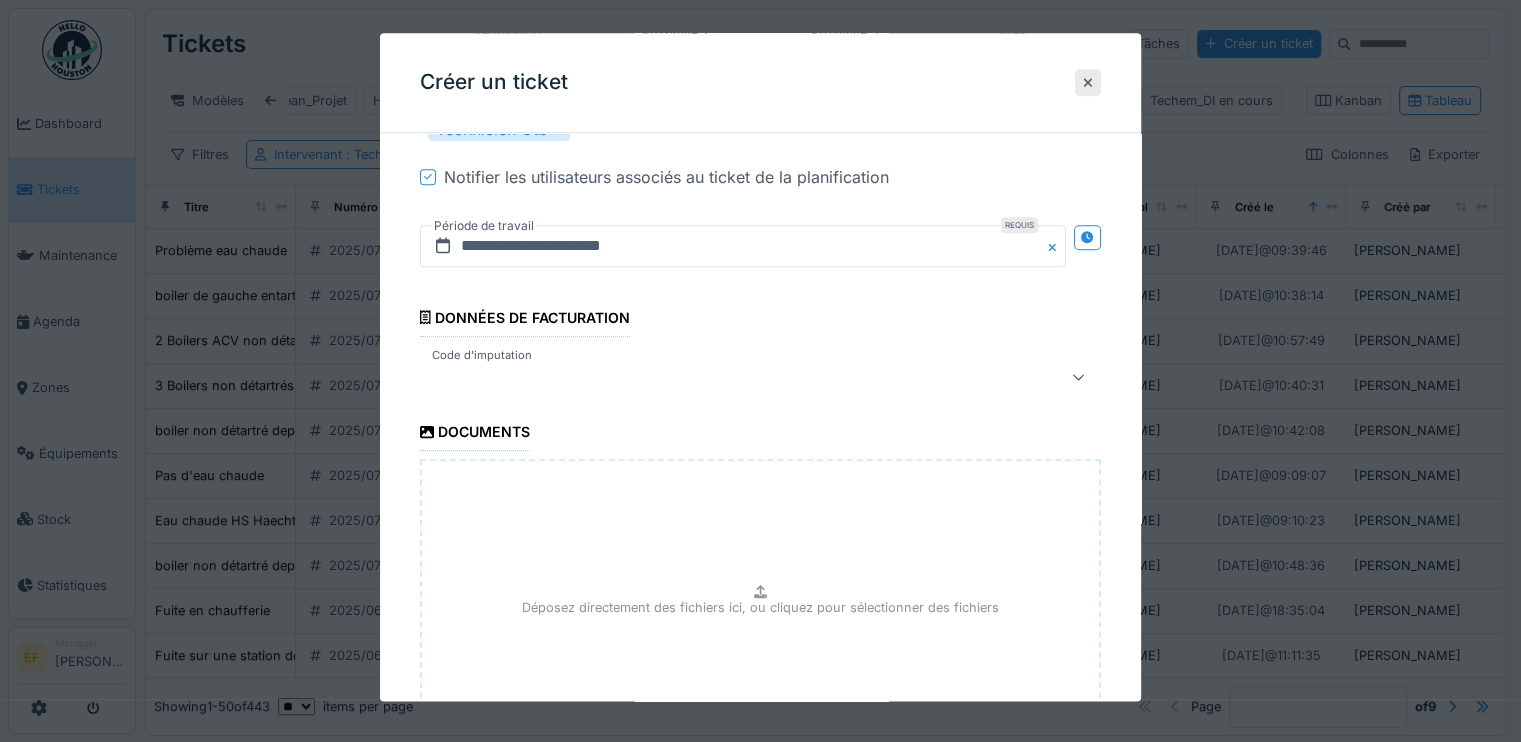 scroll, scrollTop: 1300, scrollLeft: 0, axis: vertical 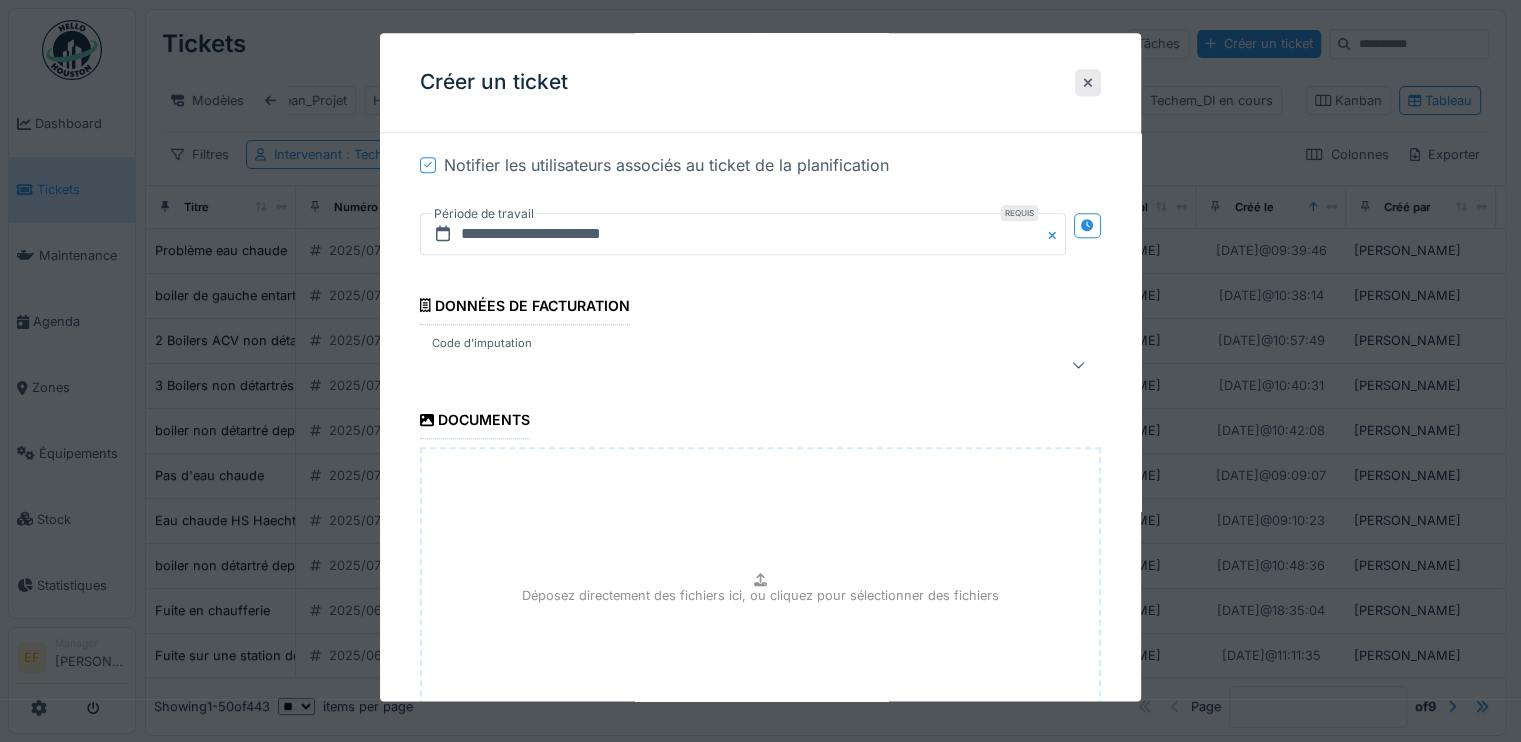 click at bounding box center (726, 365) 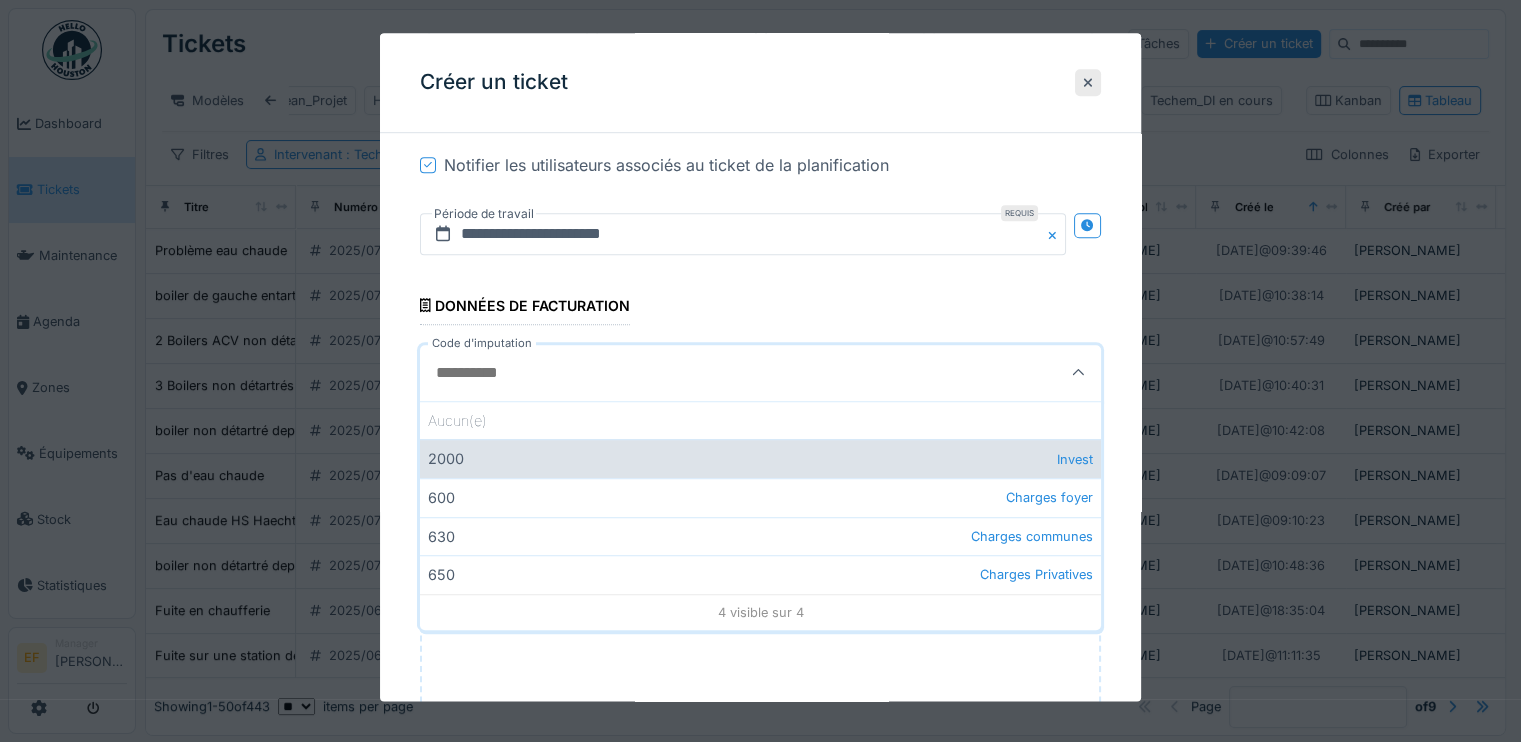 click on "2000   Invest" at bounding box center [760, 459] 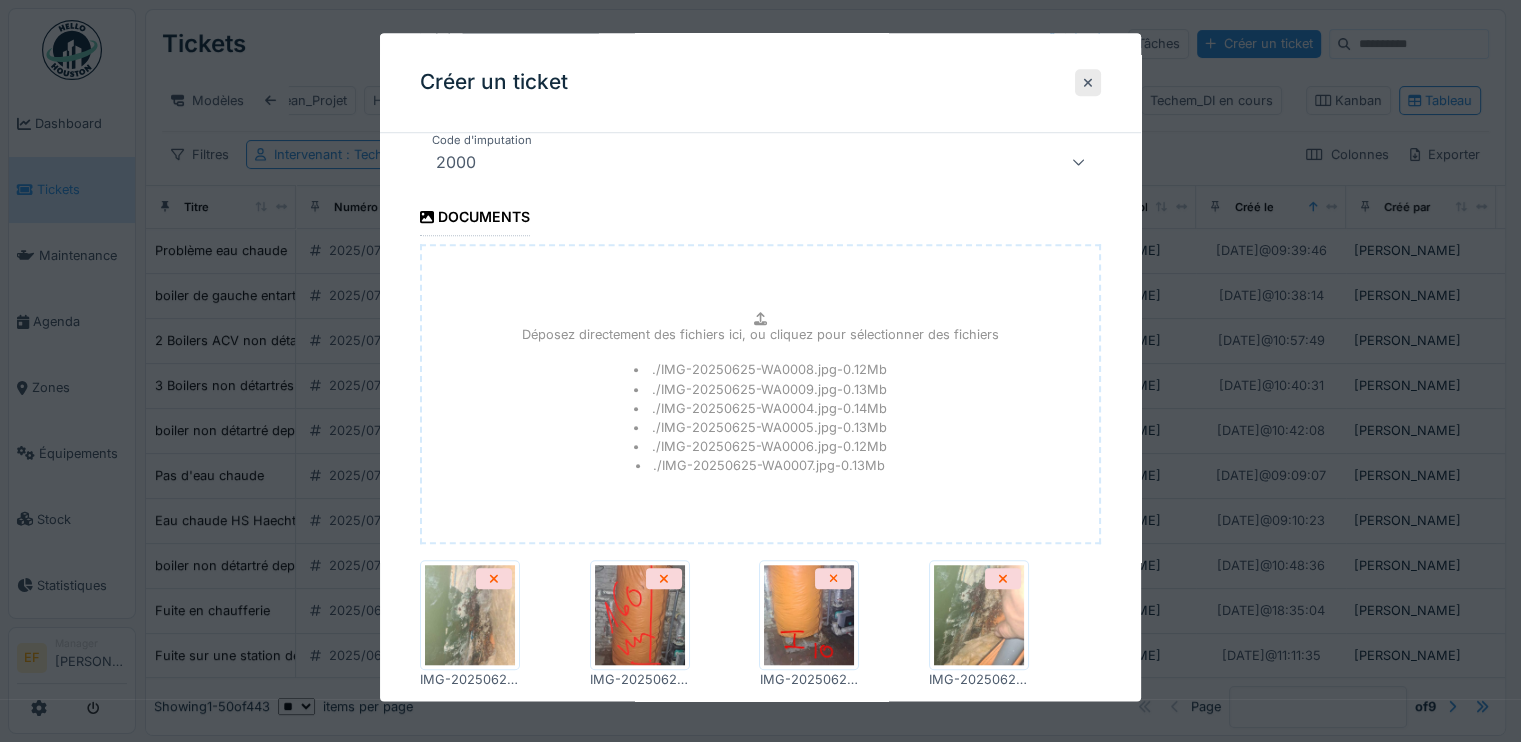 scroll, scrollTop: 1776, scrollLeft: 0, axis: vertical 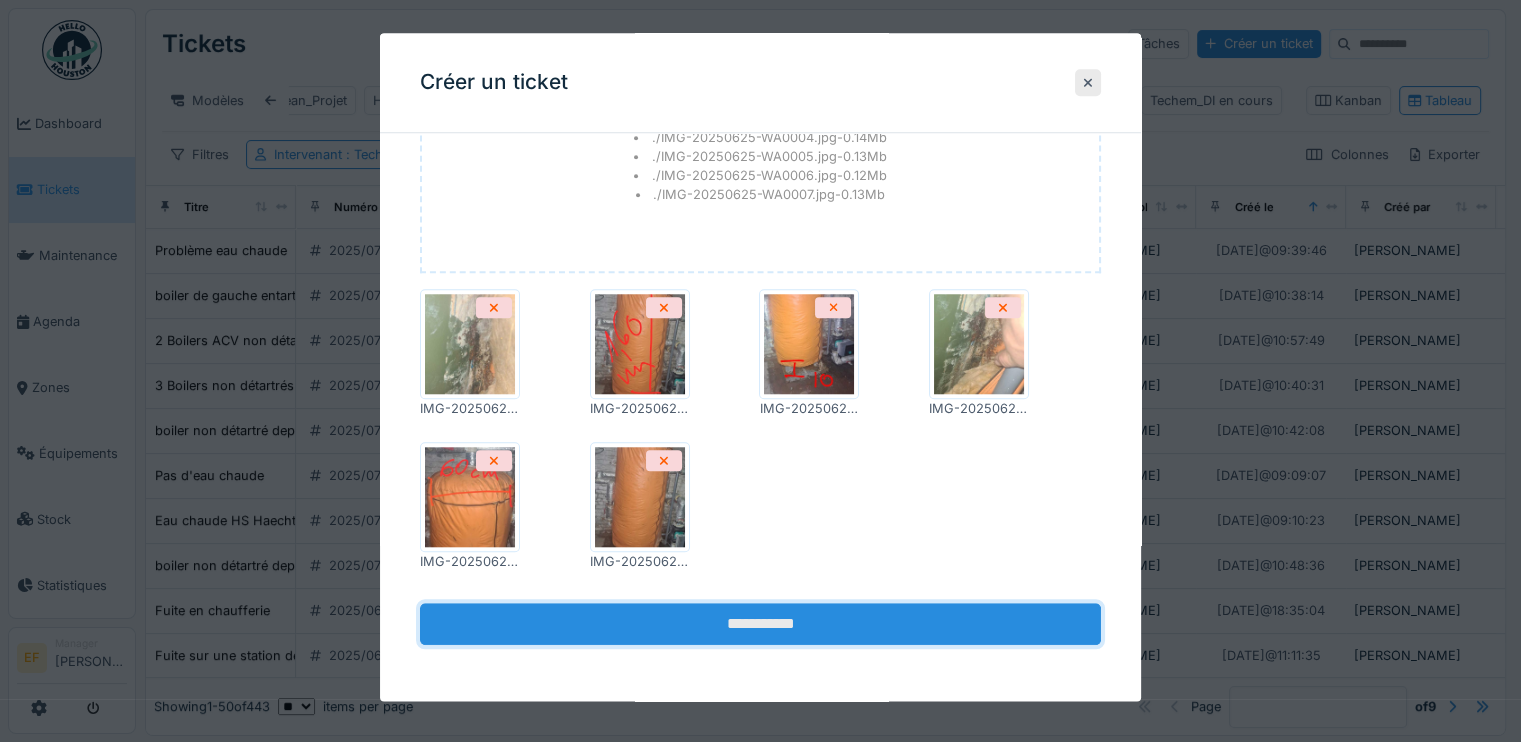 click on "**********" at bounding box center (760, 625) 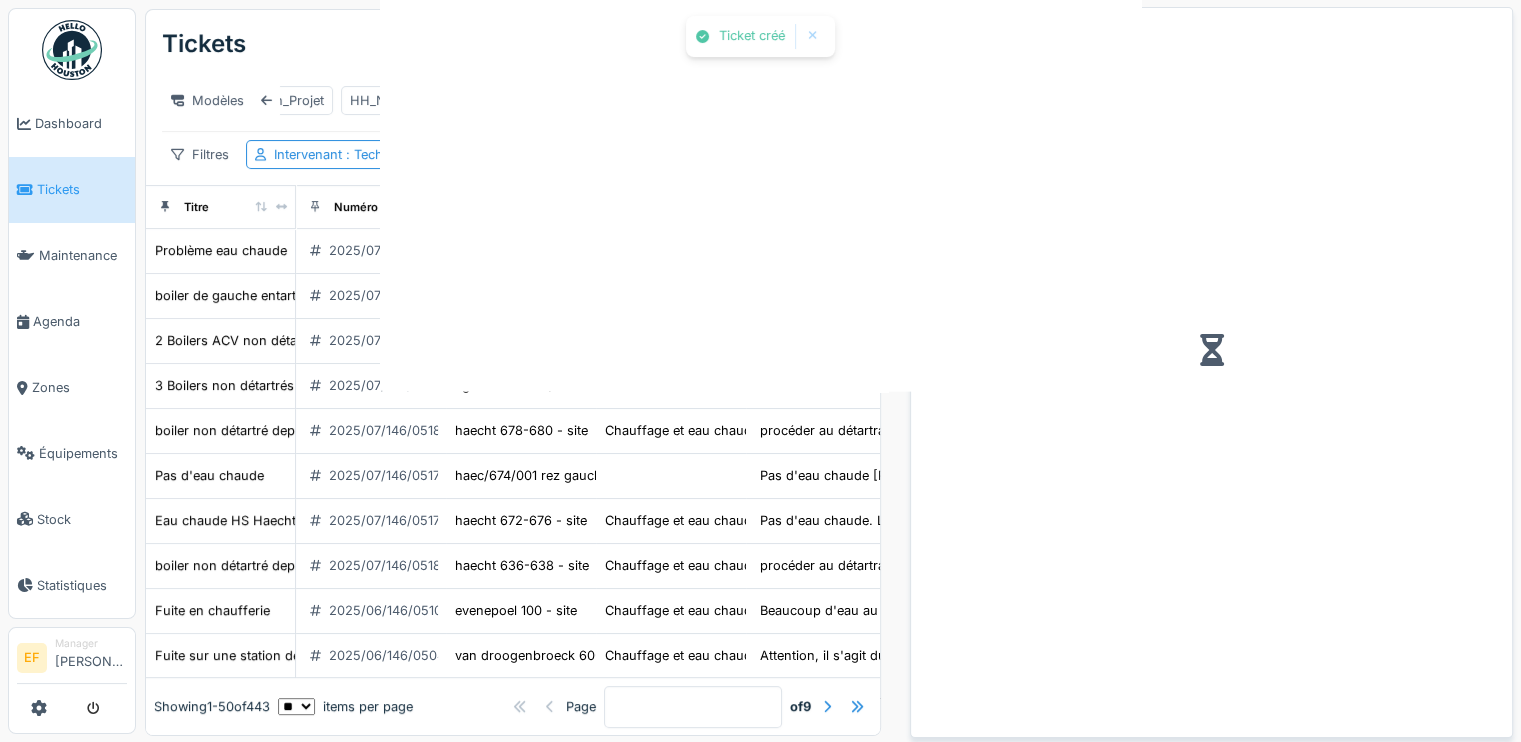 scroll, scrollTop: 0, scrollLeft: 0, axis: both 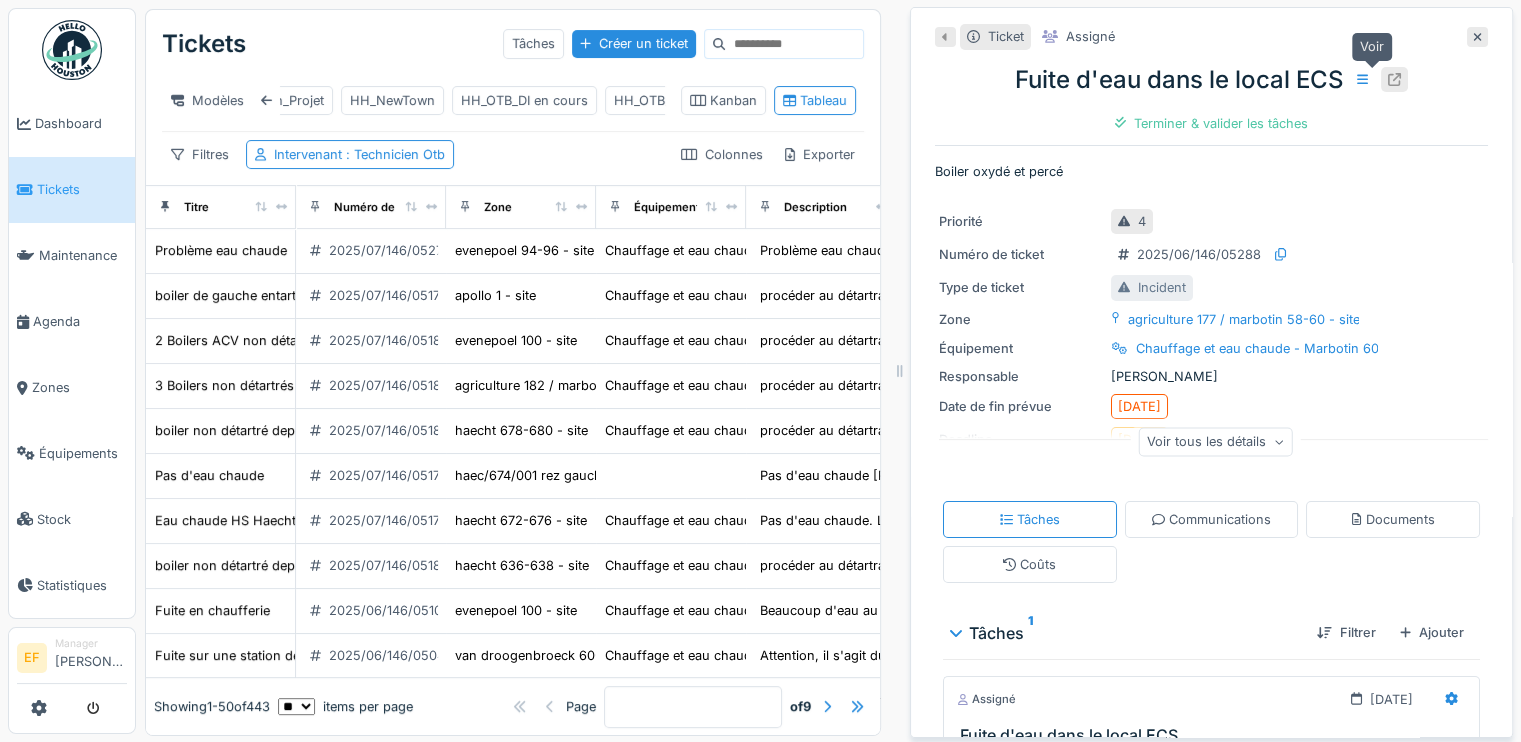 click 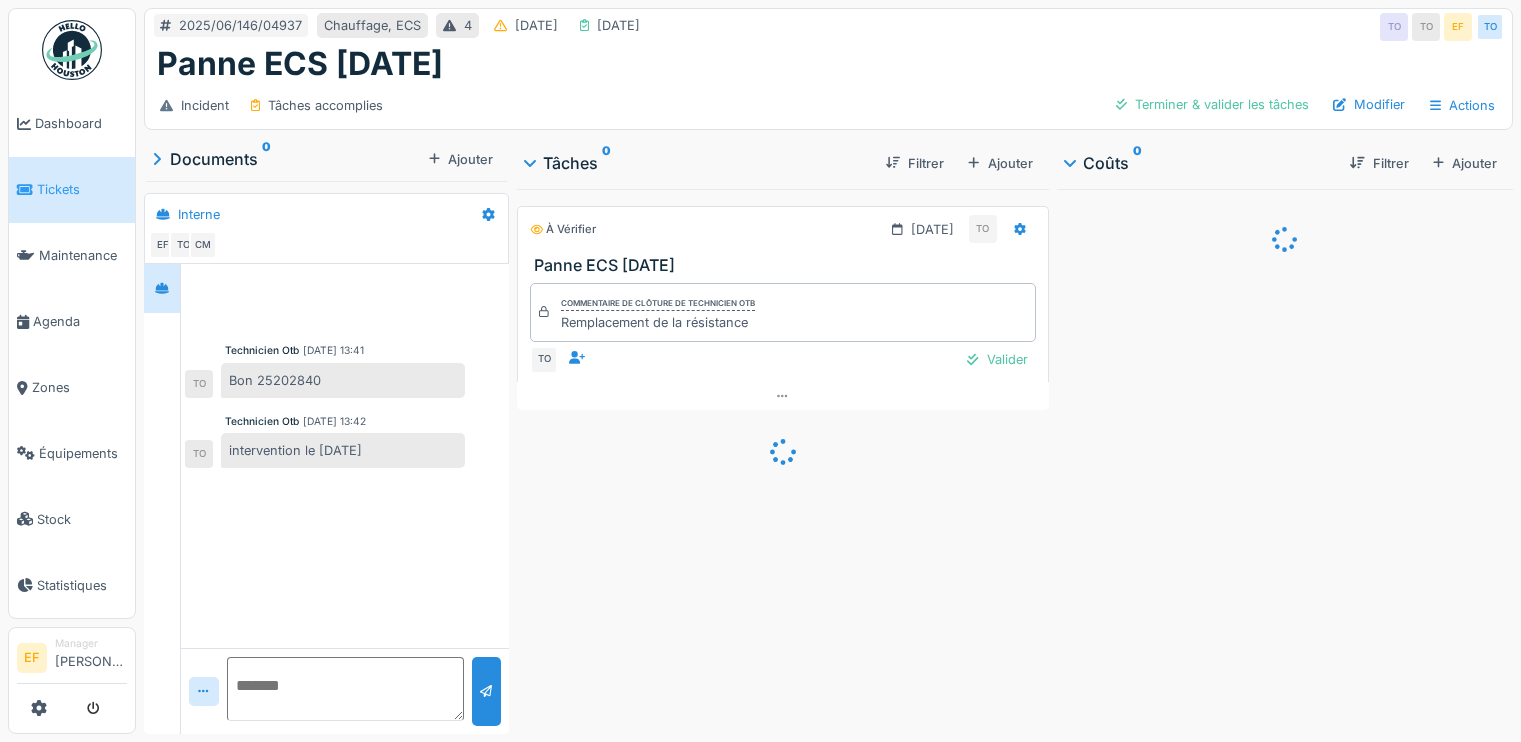 scroll, scrollTop: 0, scrollLeft: 0, axis: both 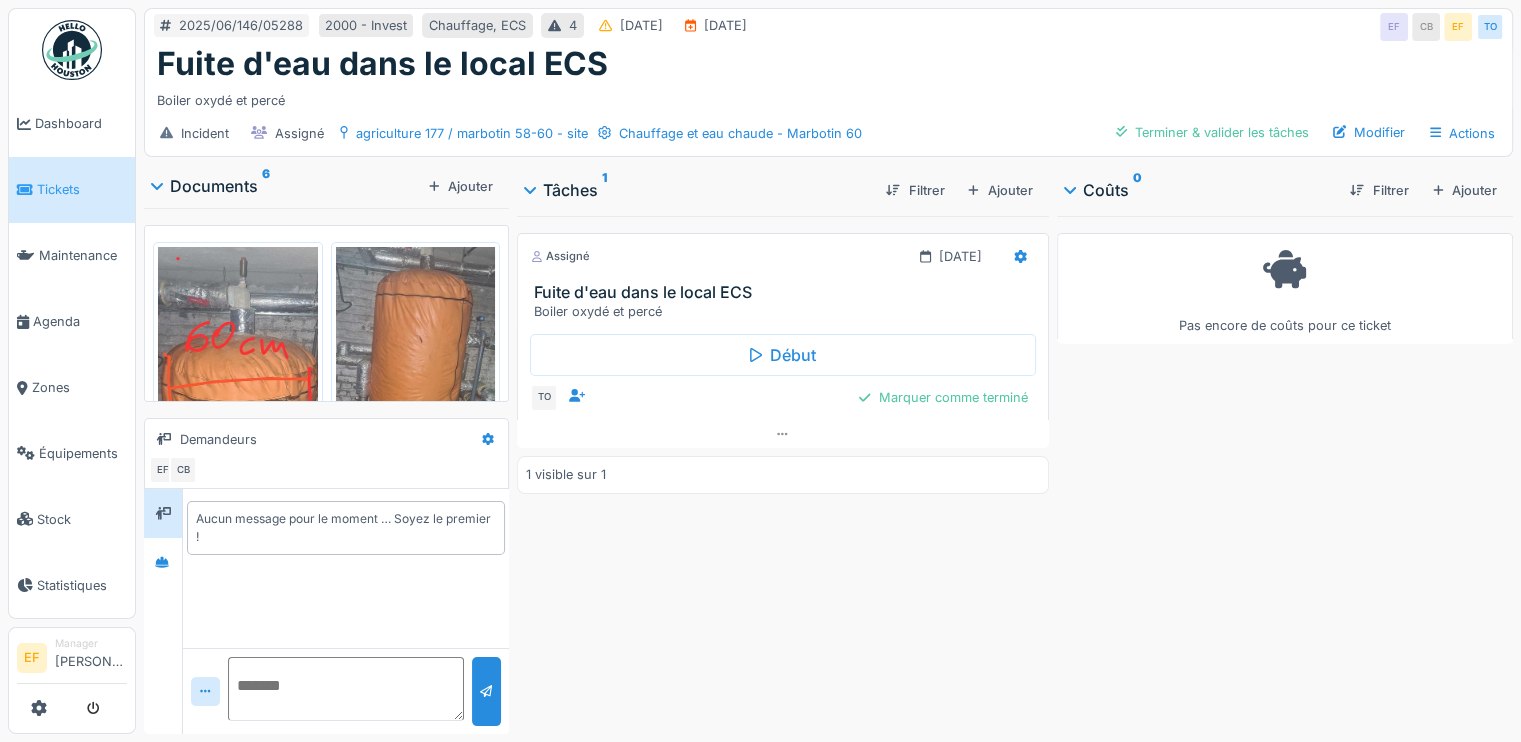 click on "Pas encore de coûts pour ce ticket" at bounding box center [1285, 471] 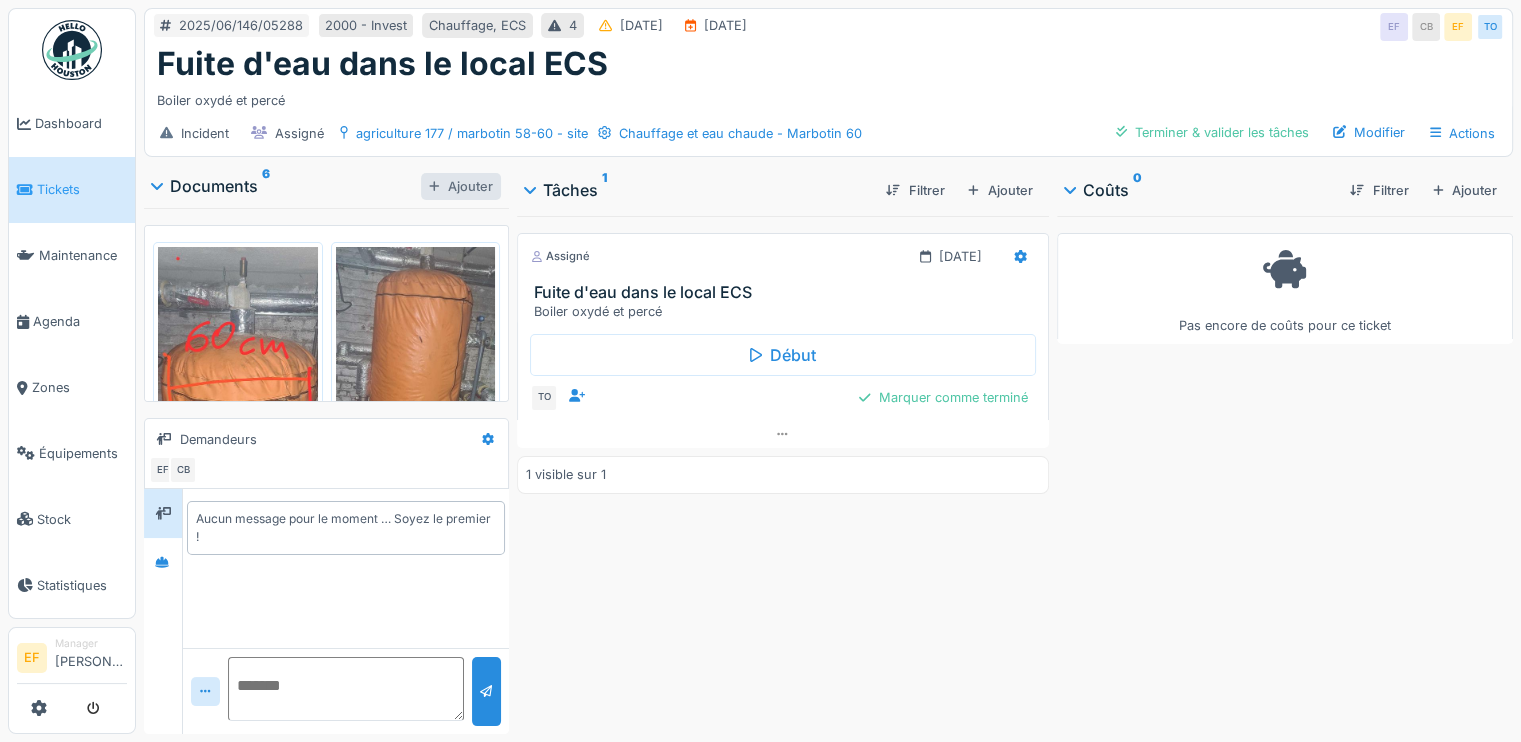 click on "Ajouter" at bounding box center (461, 186) 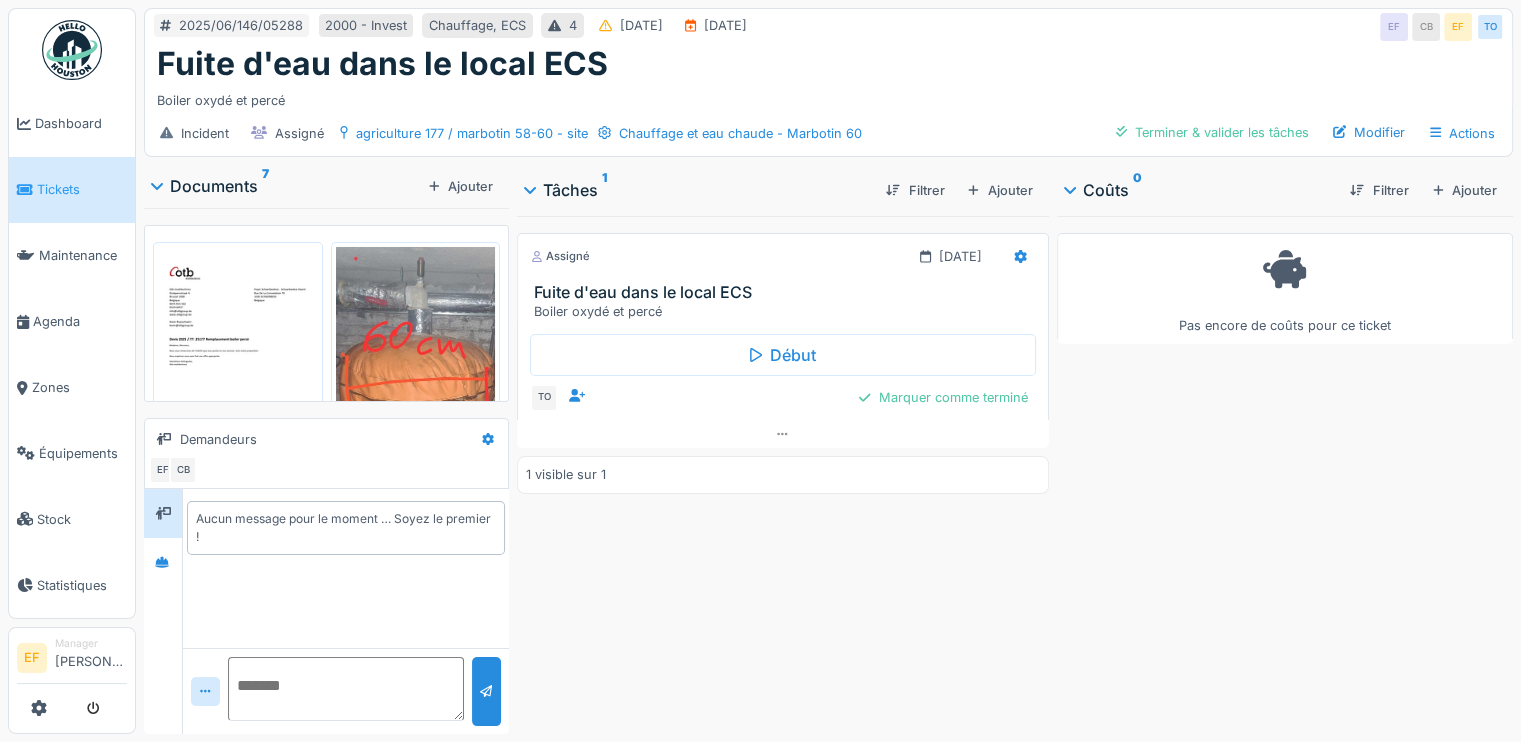 click at bounding box center [346, 689] 